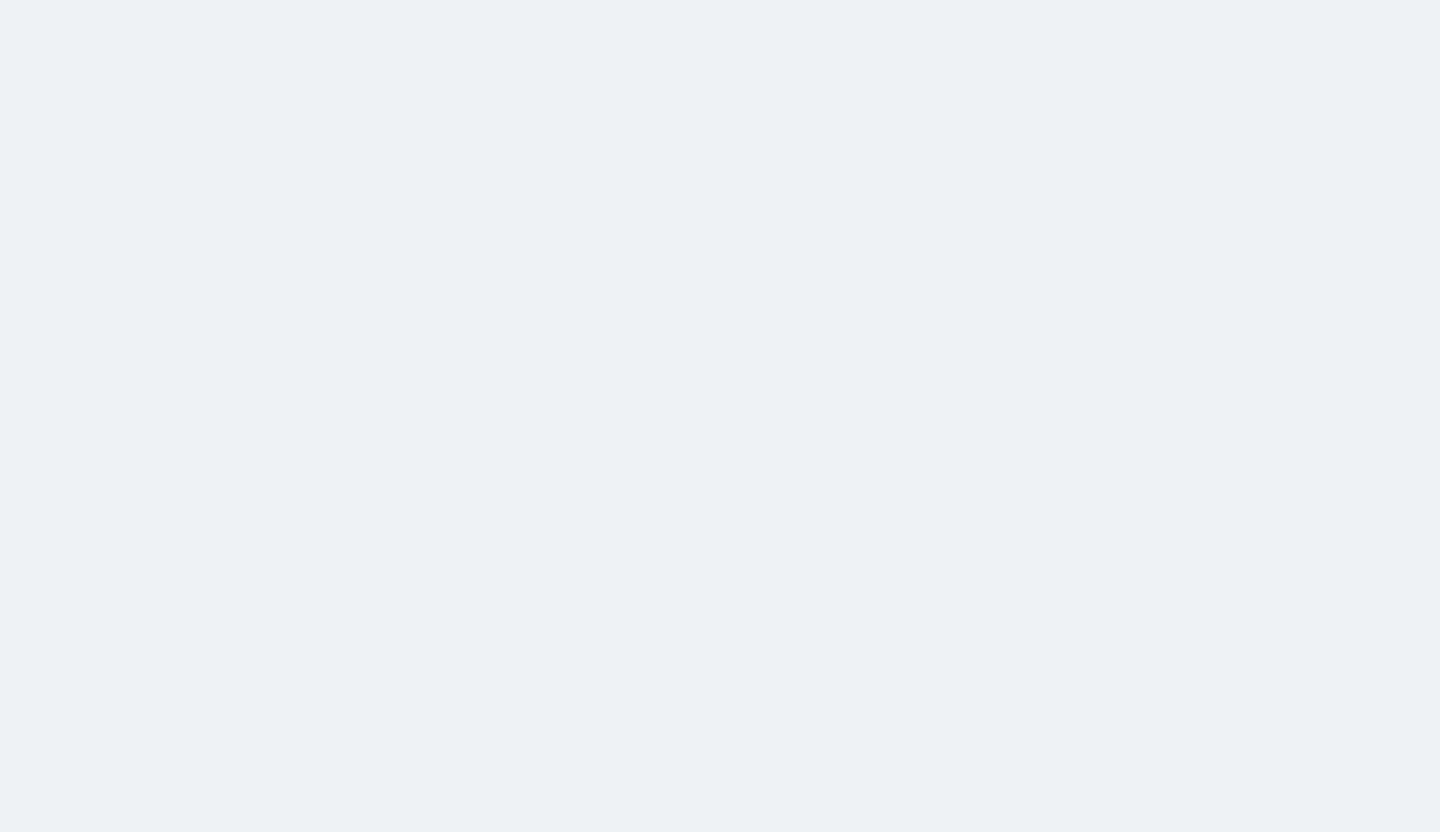 scroll, scrollTop: 0, scrollLeft: 0, axis: both 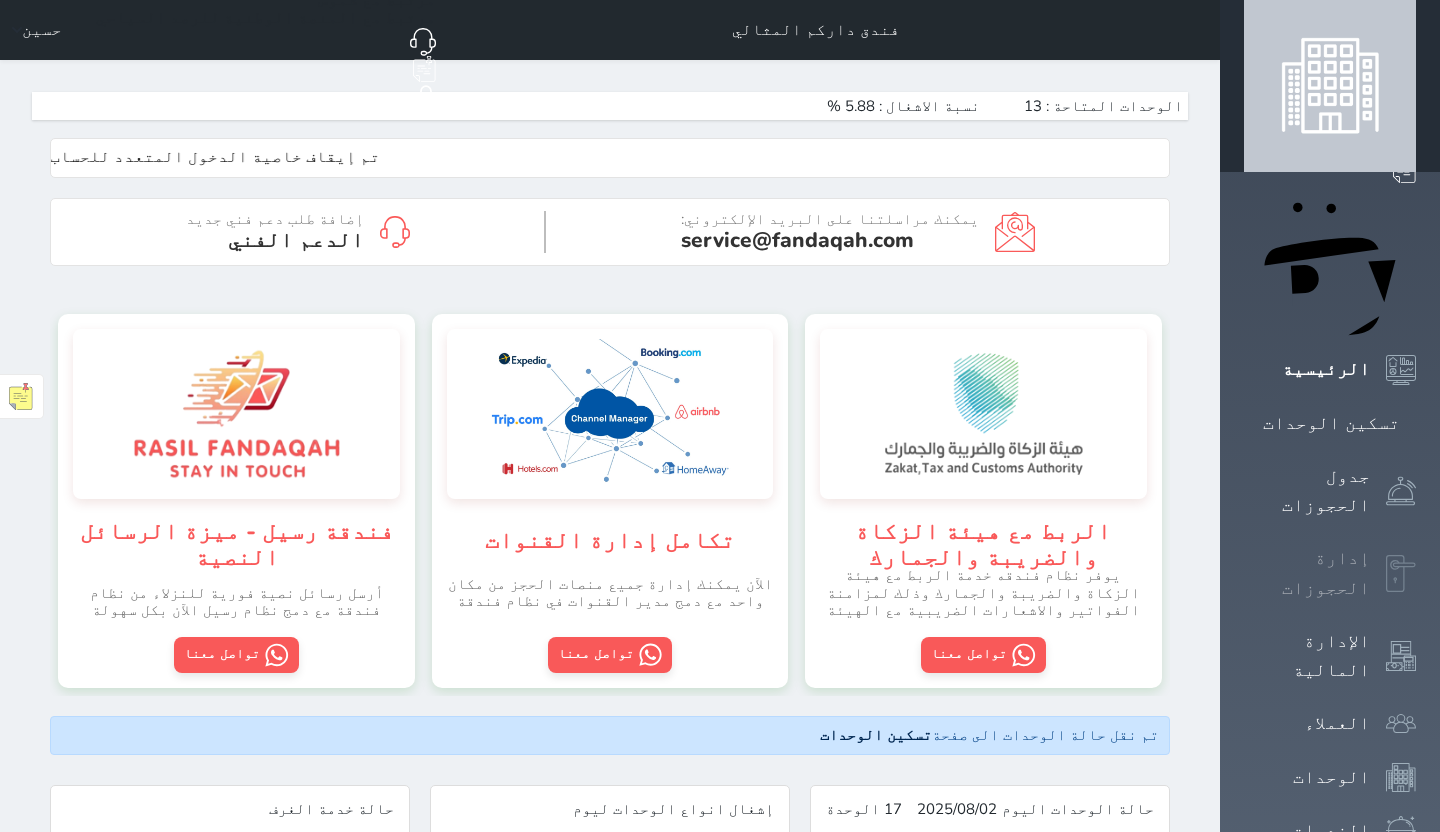 click 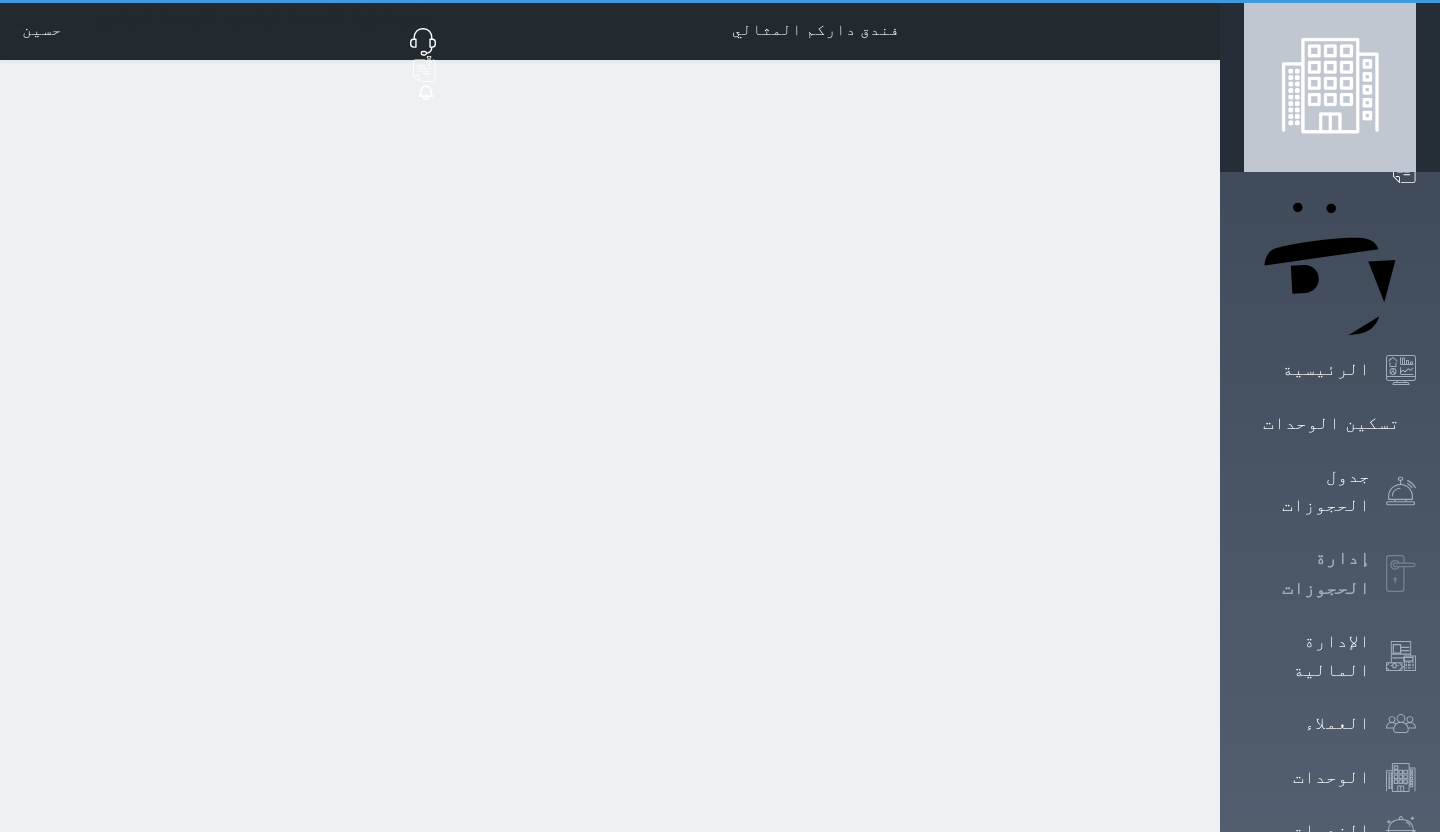 select on "open_all" 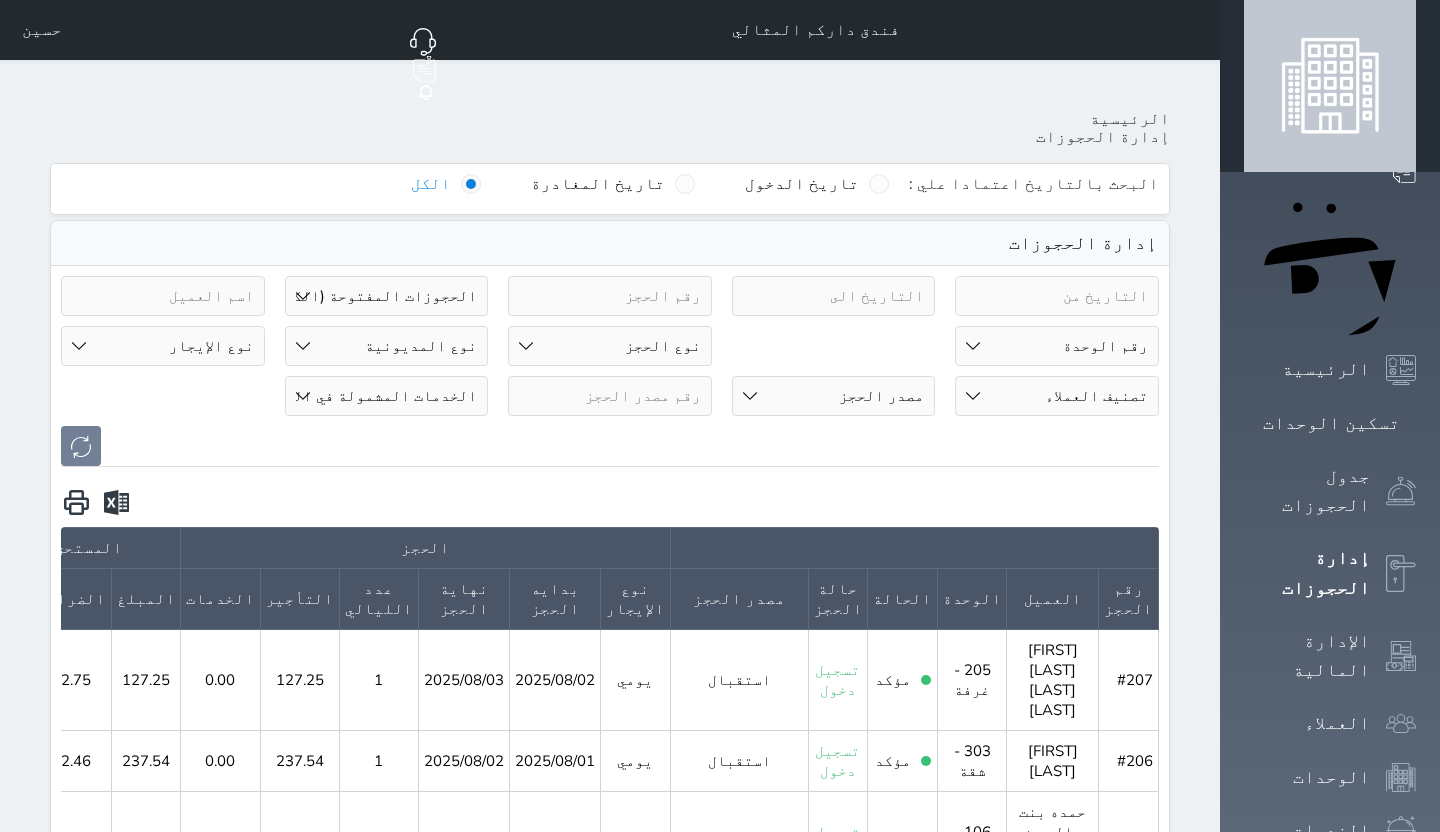 click at bounding box center [1057, 296] 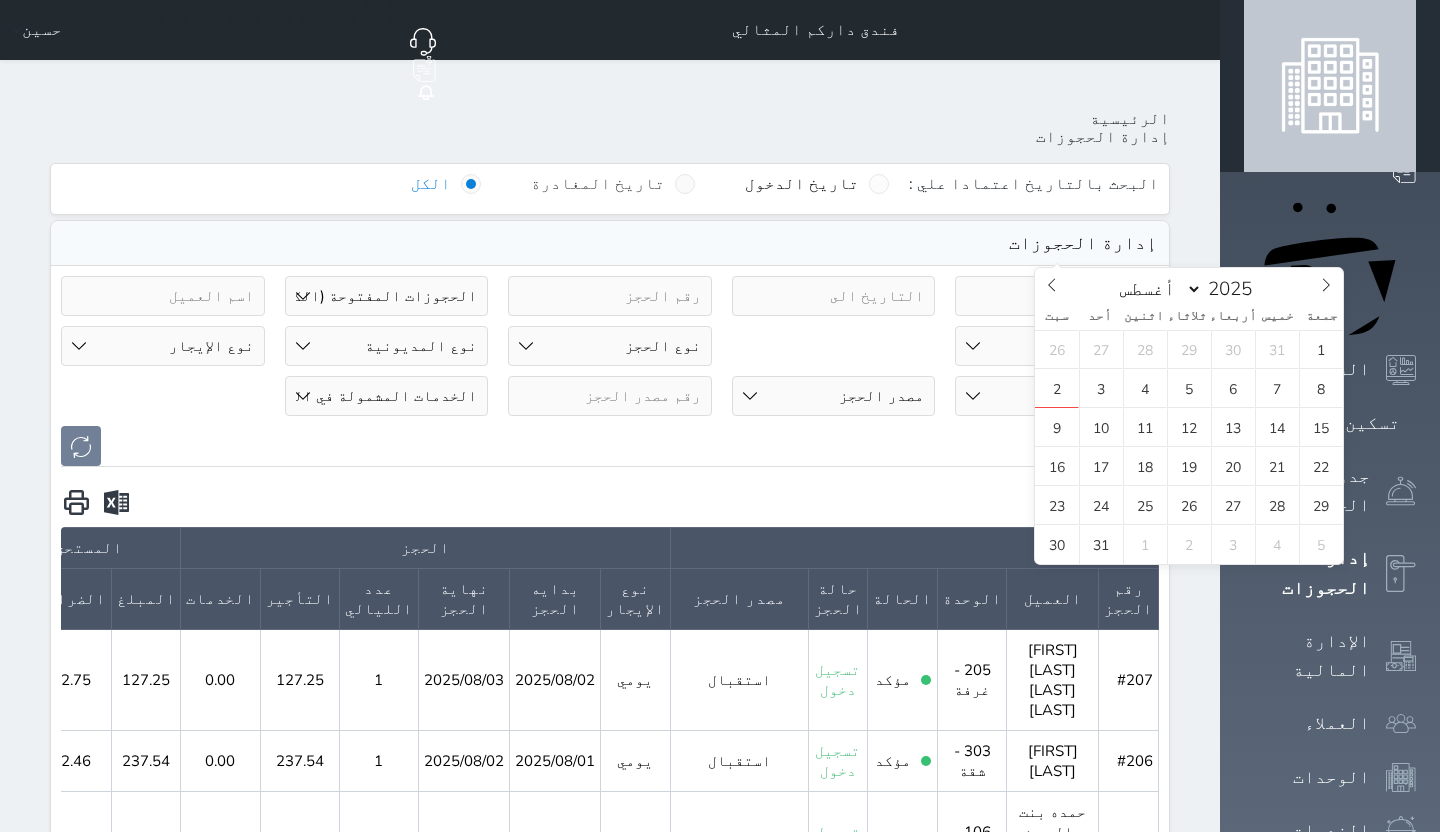 click at bounding box center (685, 184) 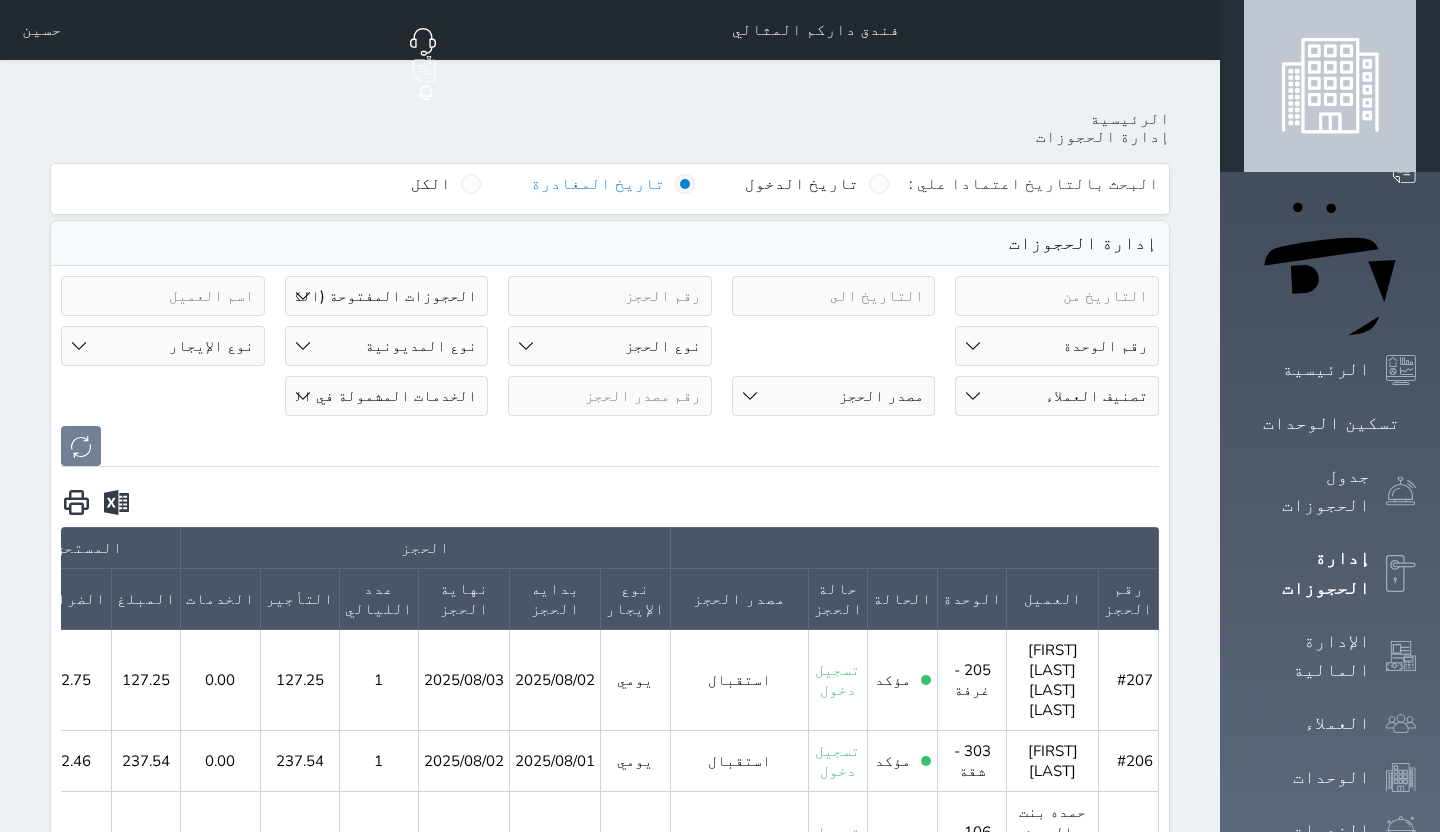 click at bounding box center [1057, 296] 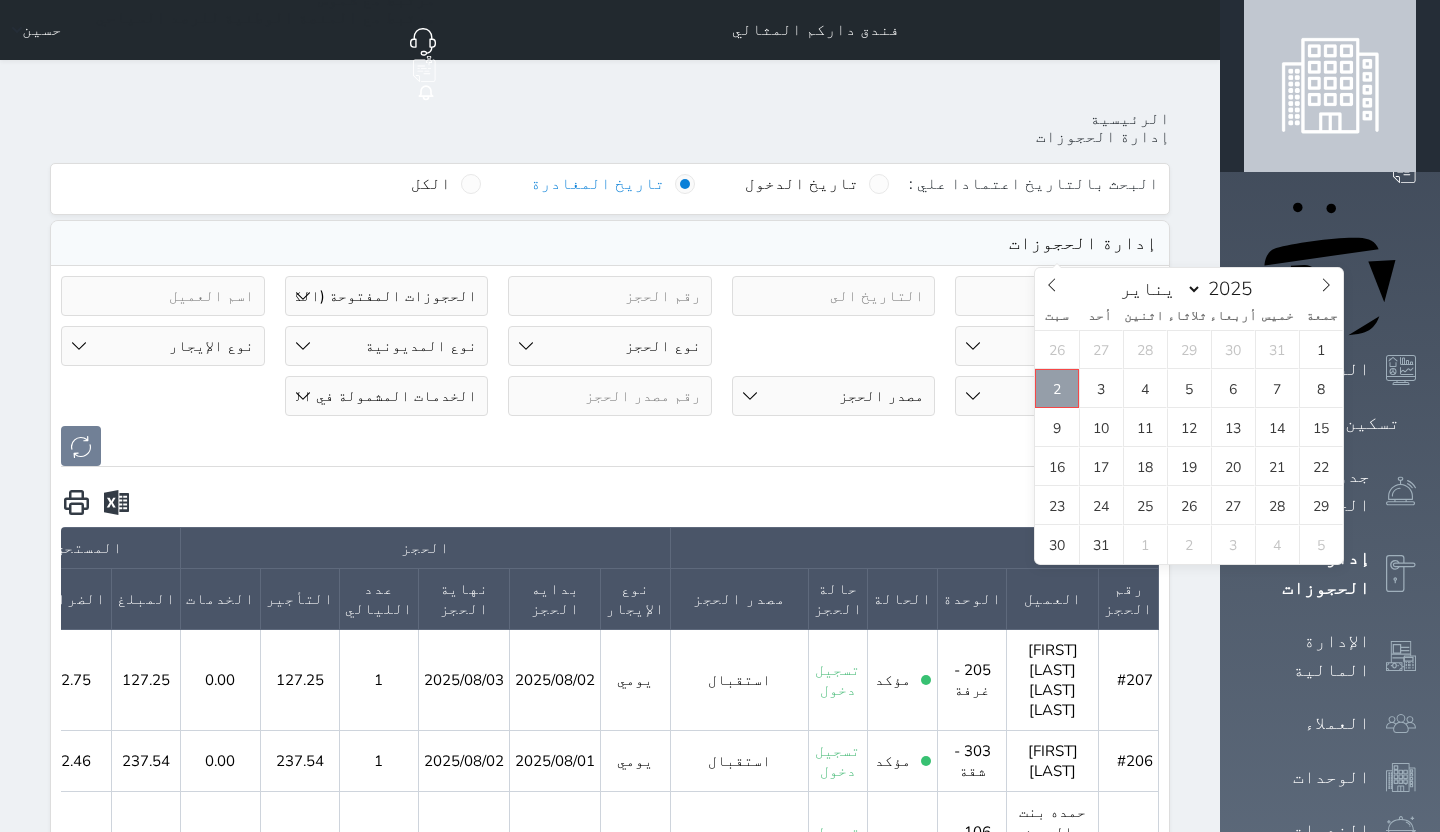 click on "2" at bounding box center [1057, 388] 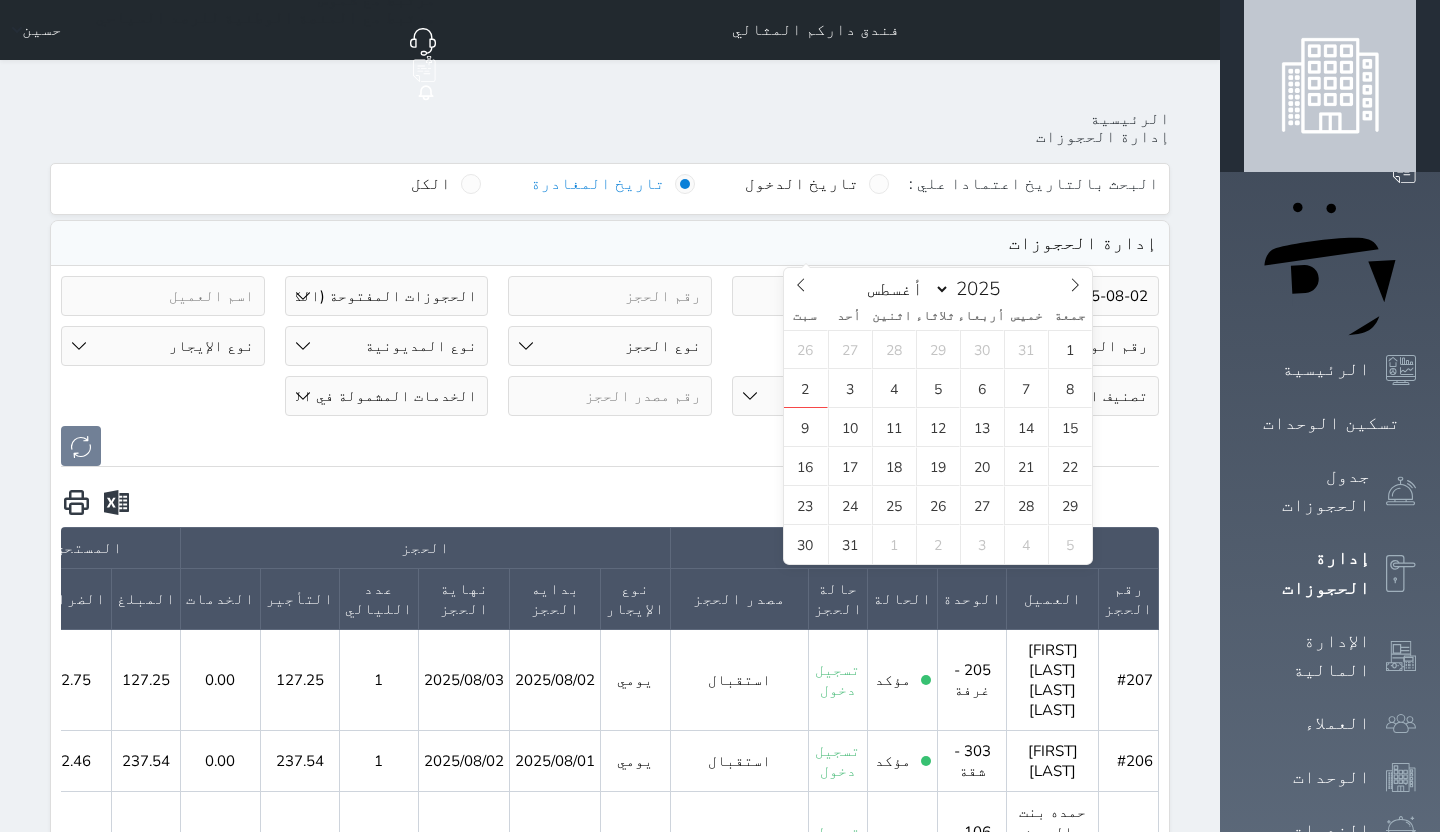 click at bounding box center [834, 296] 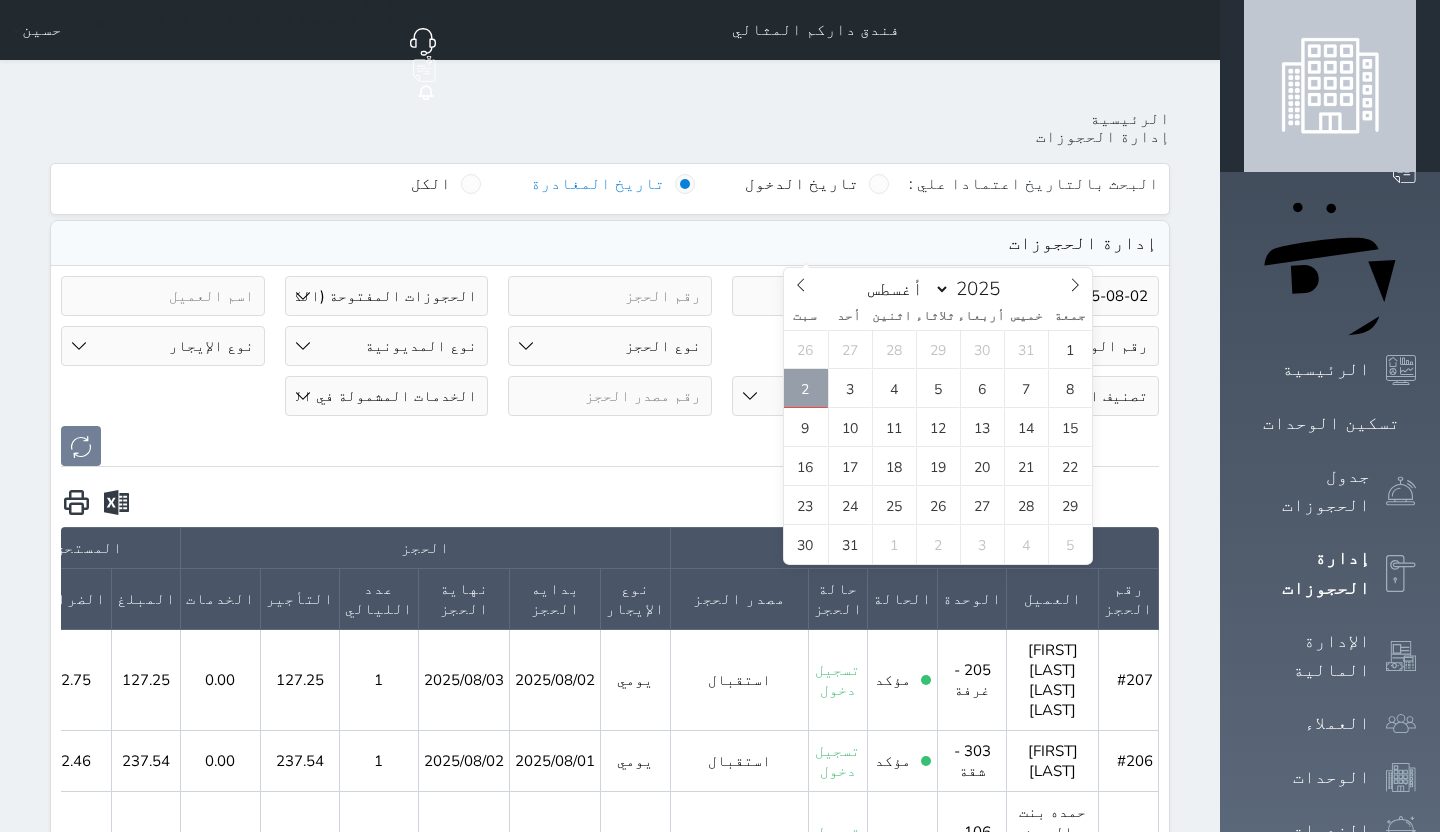 click on "2" at bounding box center (806, 388) 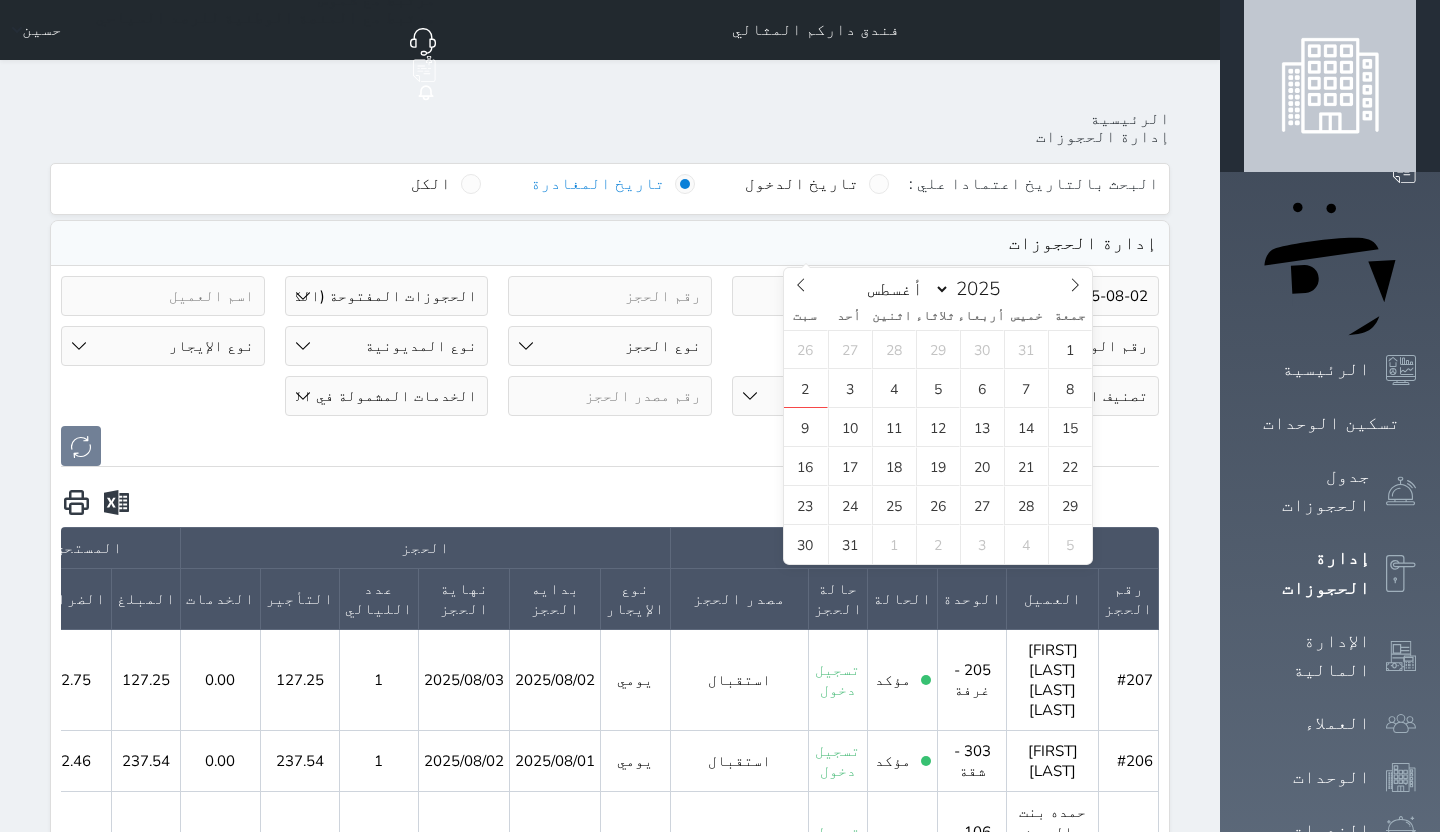 type on "2025-08-02" 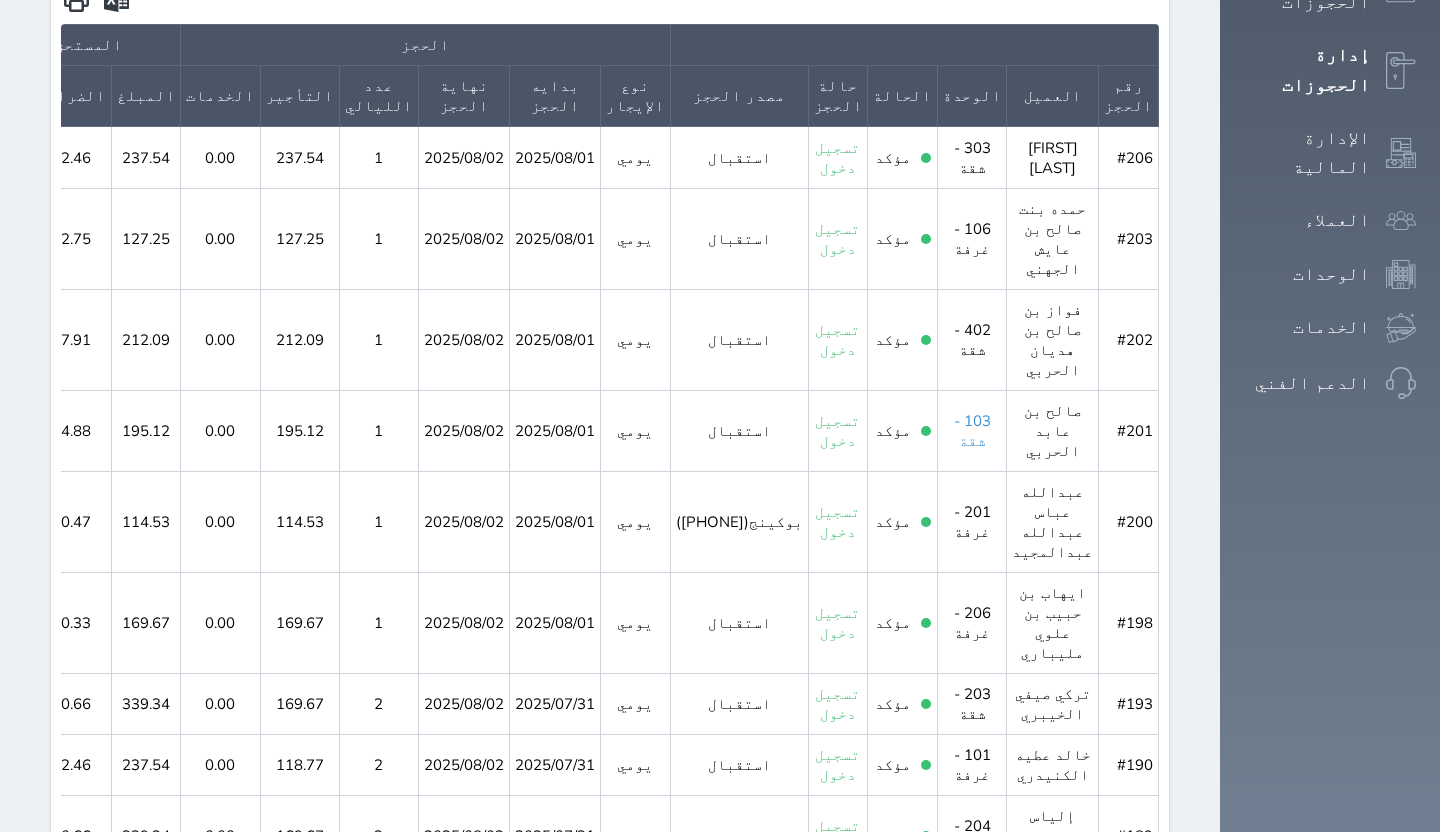 scroll, scrollTop: 503, scrollLeft: 0, axis: vertical 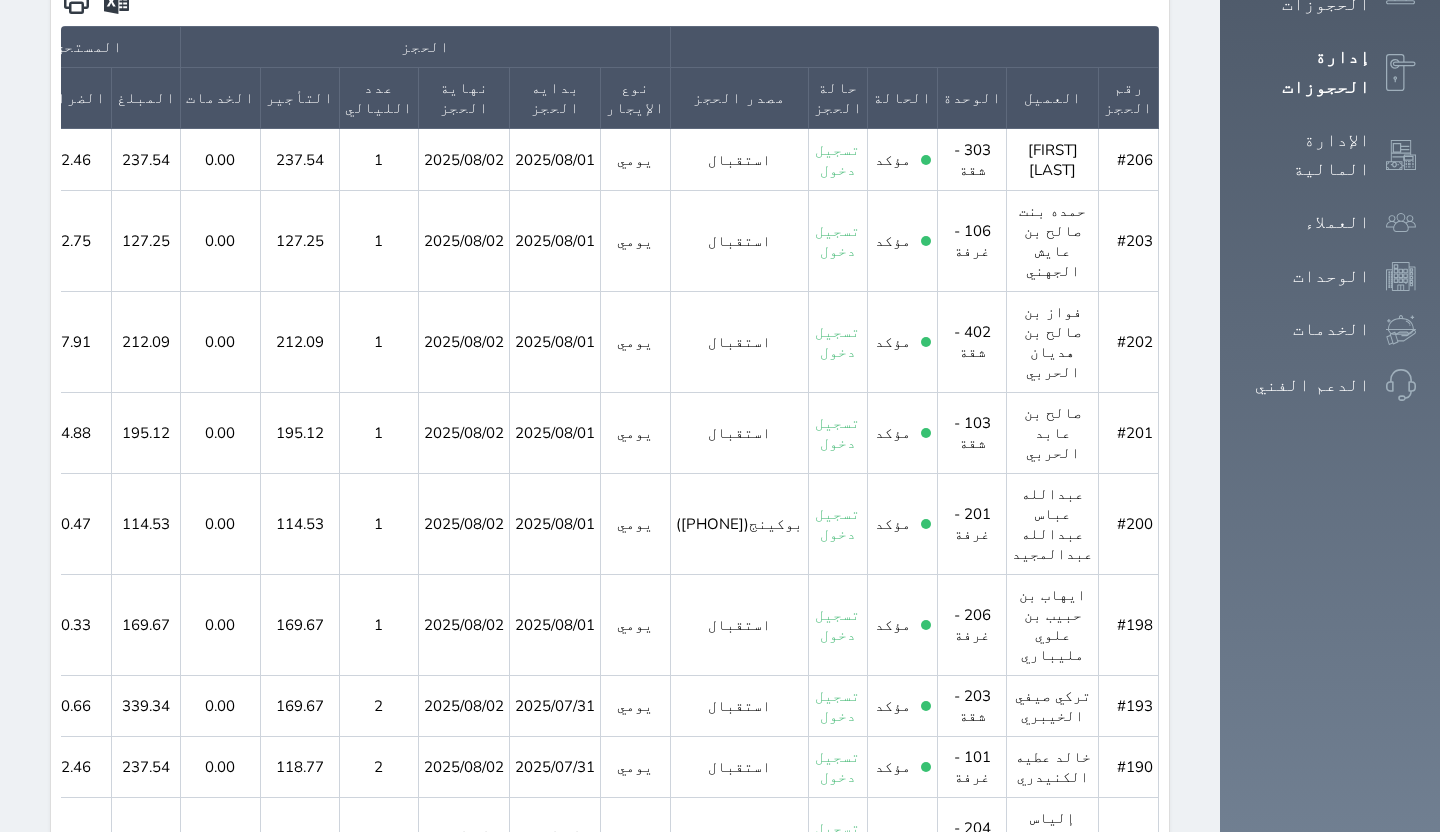click 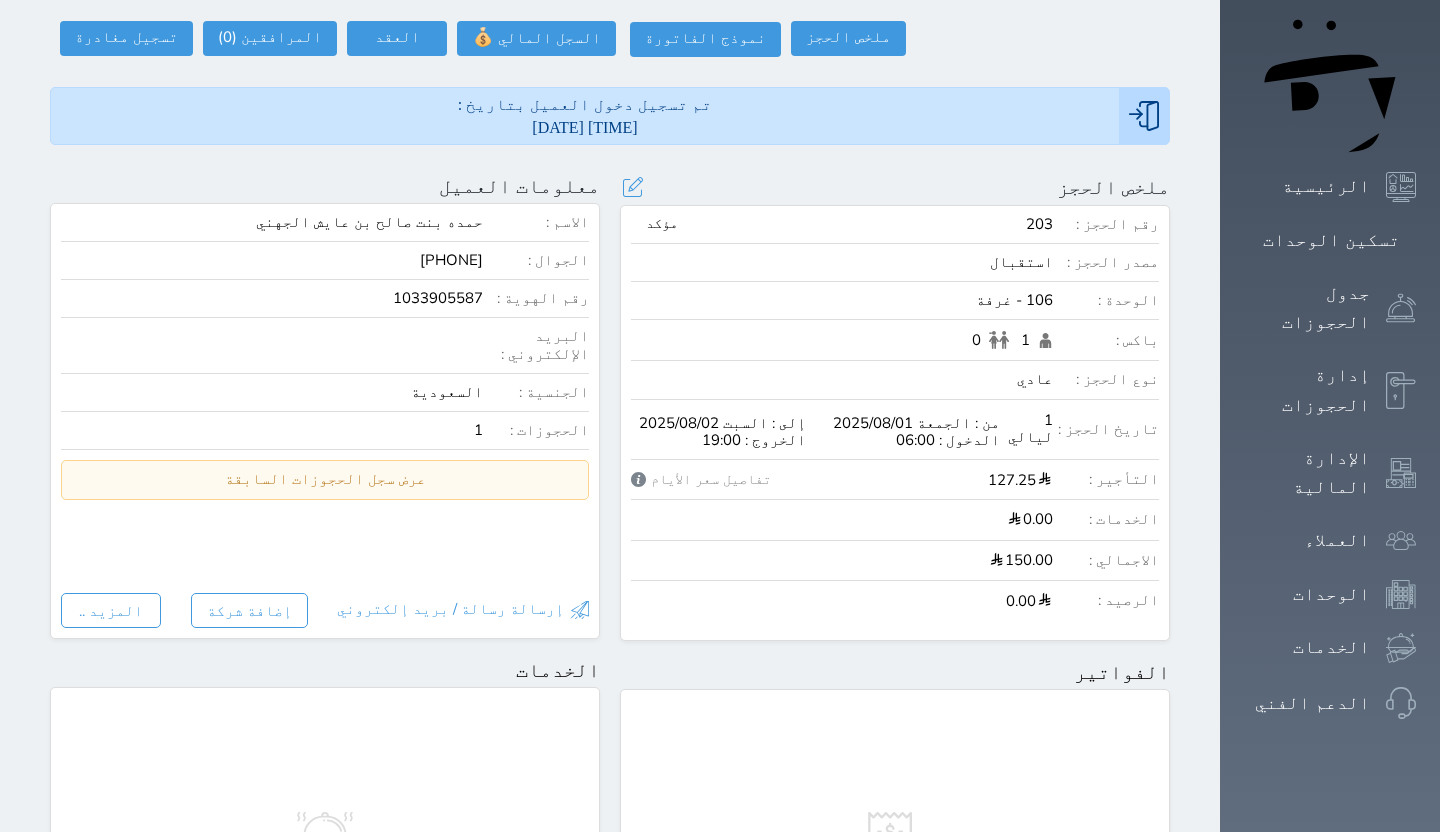 scroll, scrollTop: 176, scrollLeft: 0, axis: vertical 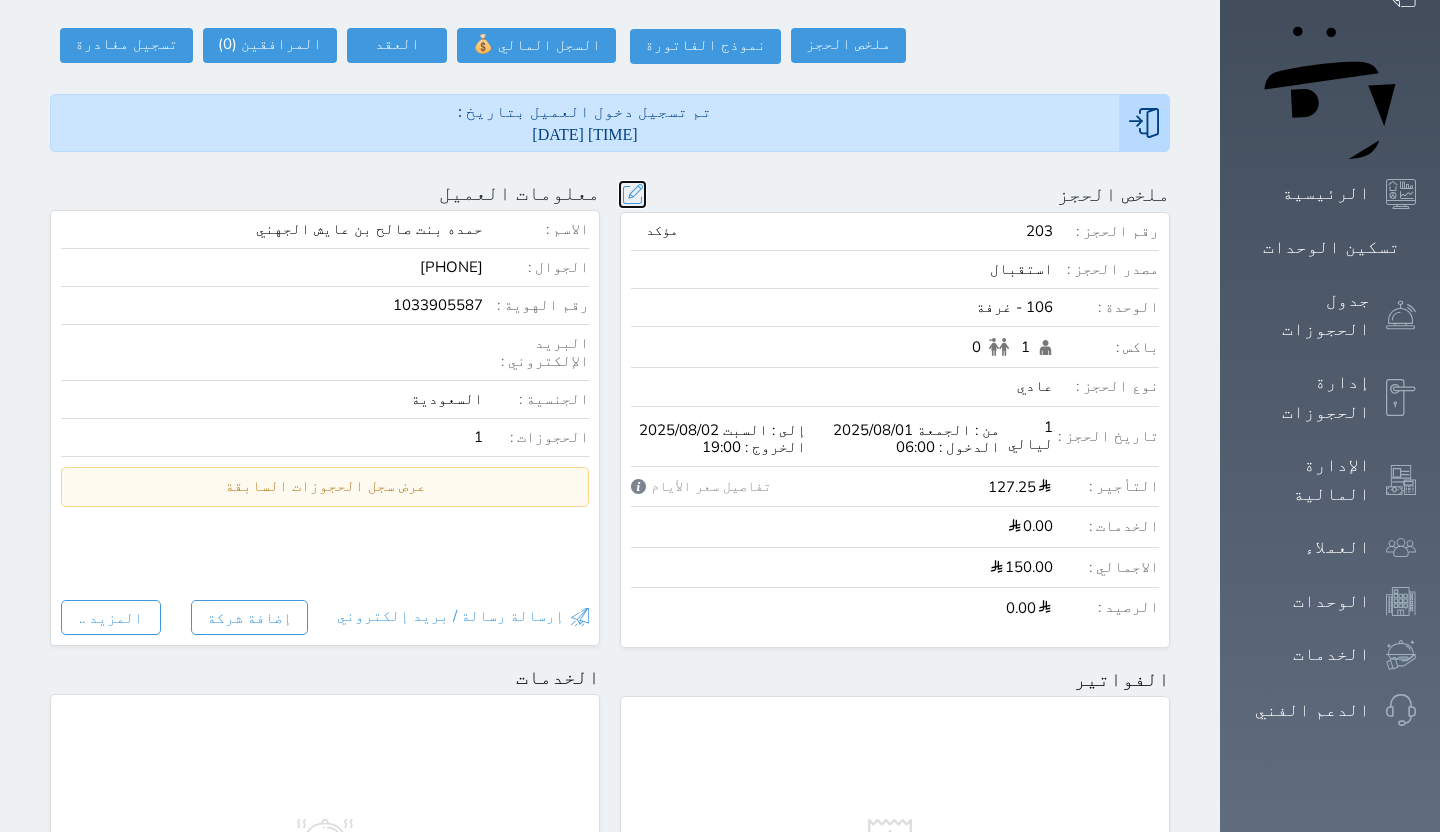 click at bounding box center (632, 194) 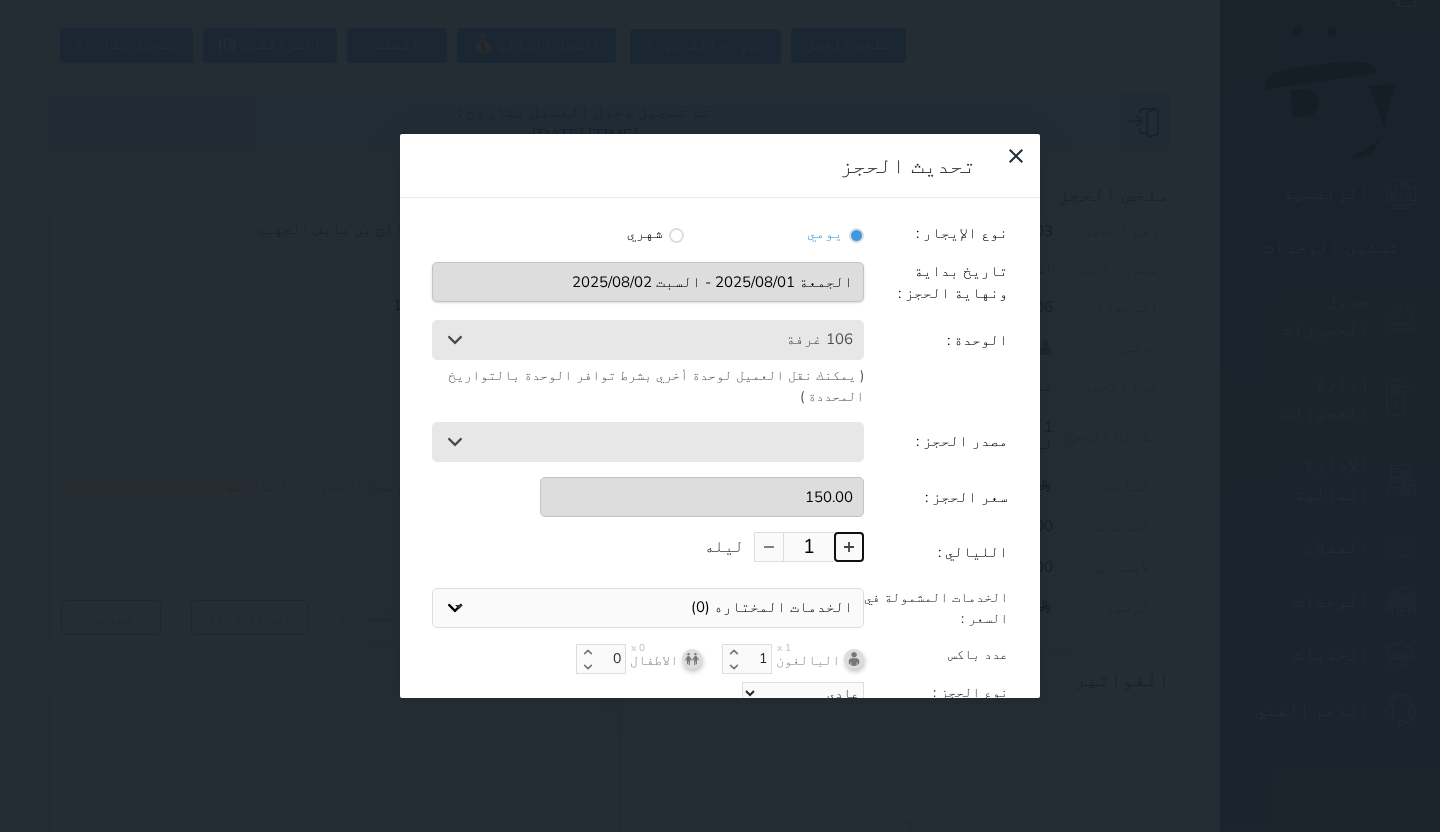 click at bounding box center (849, 547) 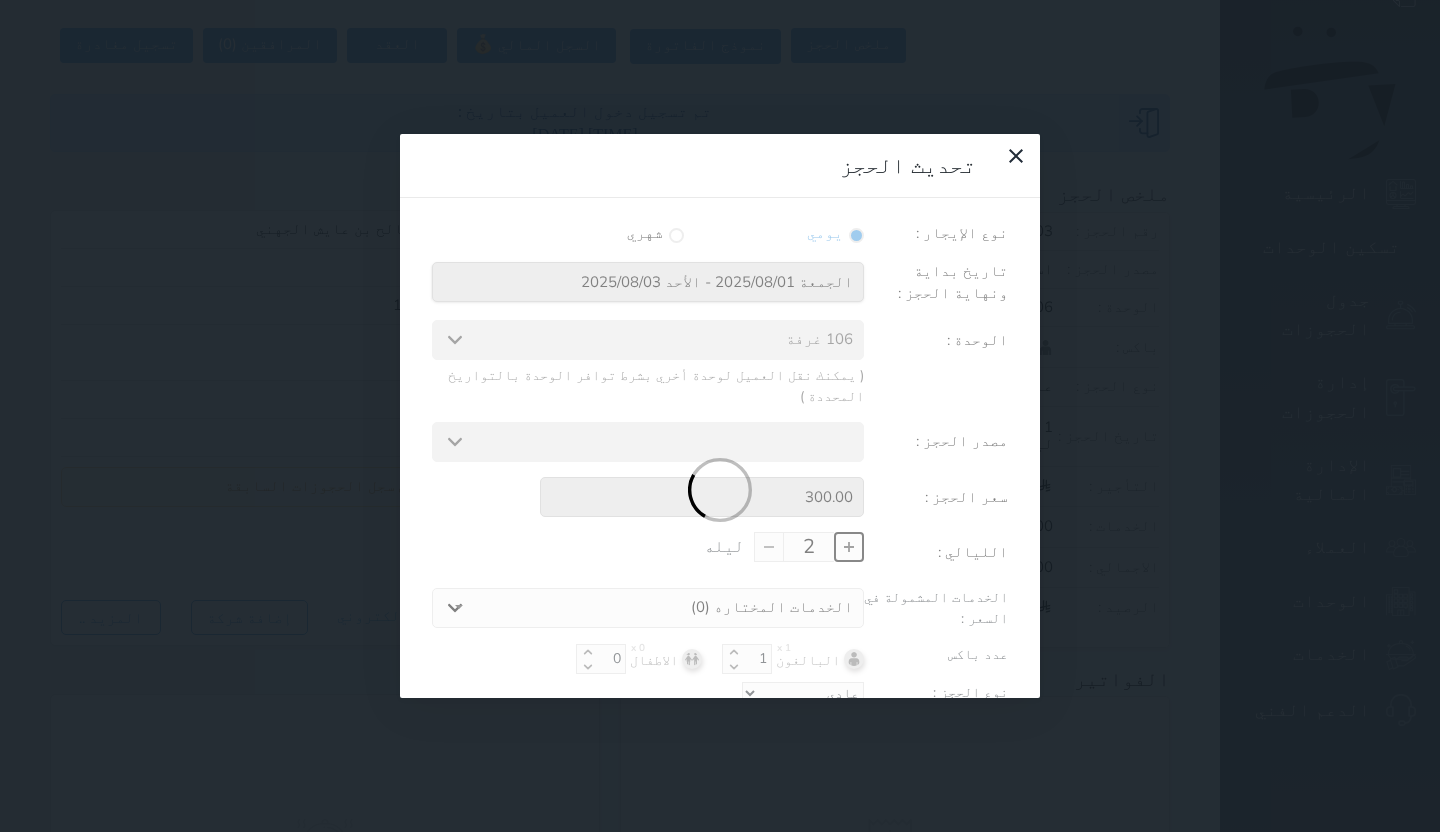 scroll, scrollTop: 44, scrollLeft: 0, axis: vertical 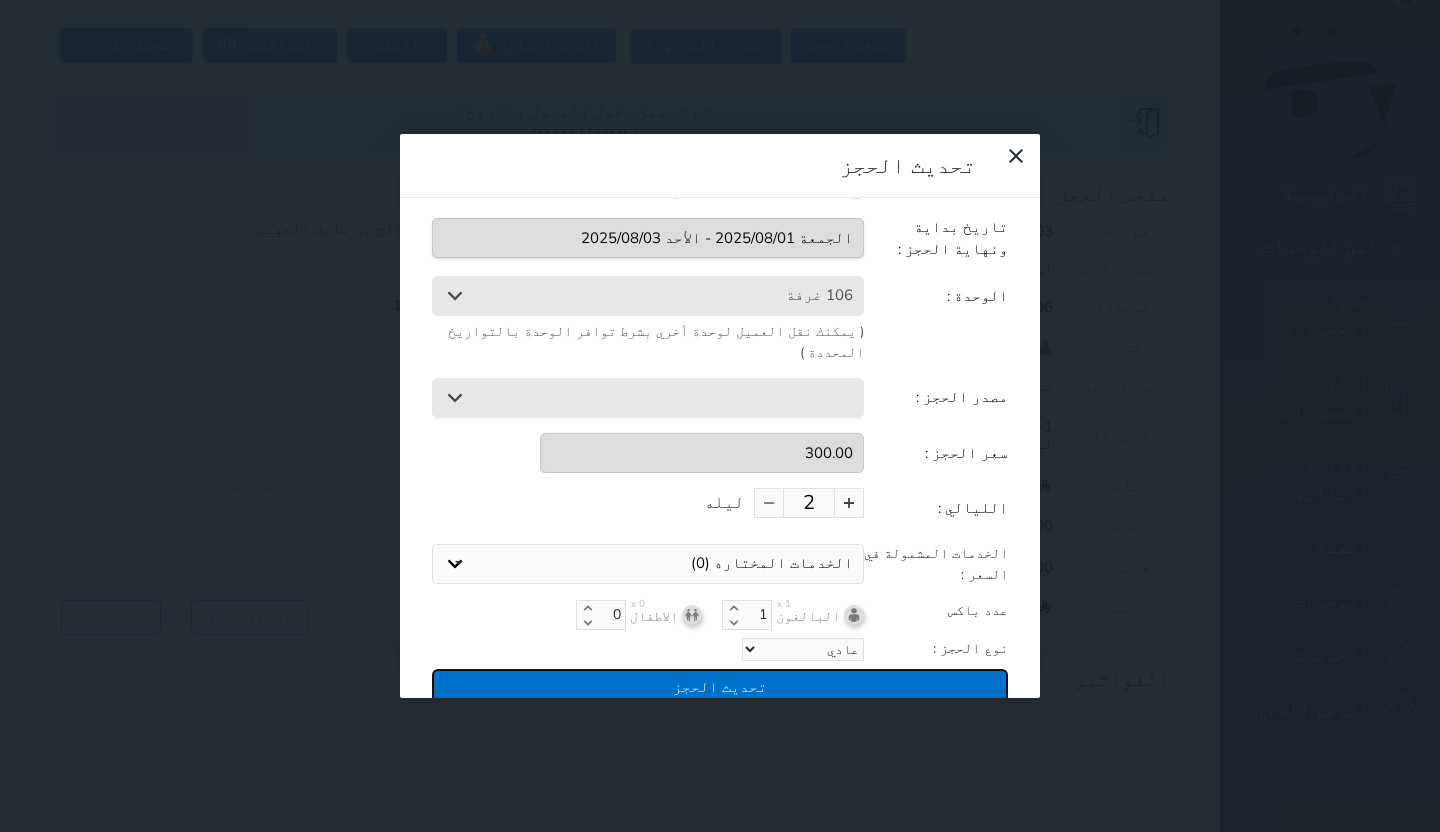 click on "تحديث الحجز" at bounding box center [720, 686] 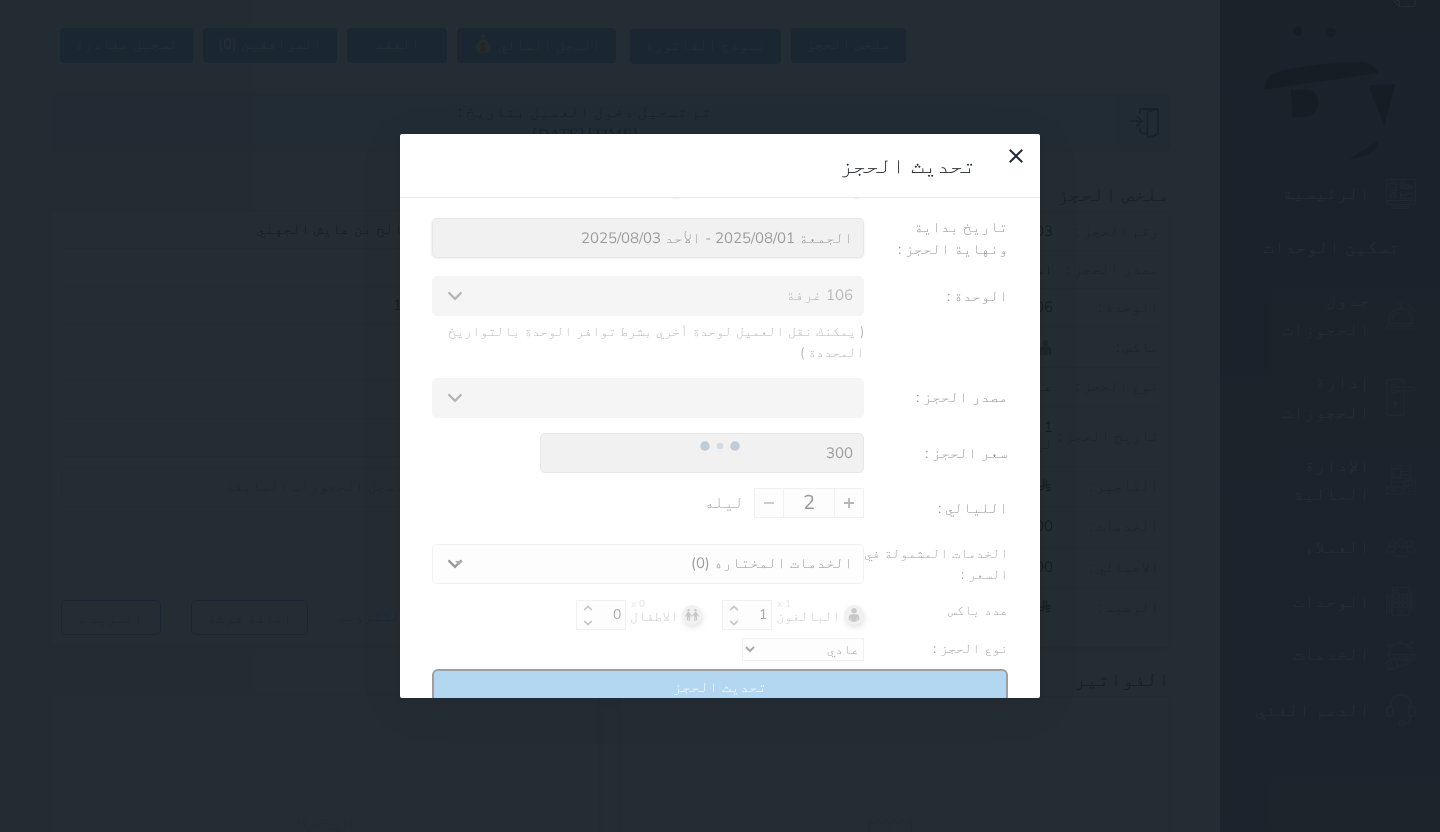 scroll, scrollTop: 96, scrollLeft: 0, axis: vertical 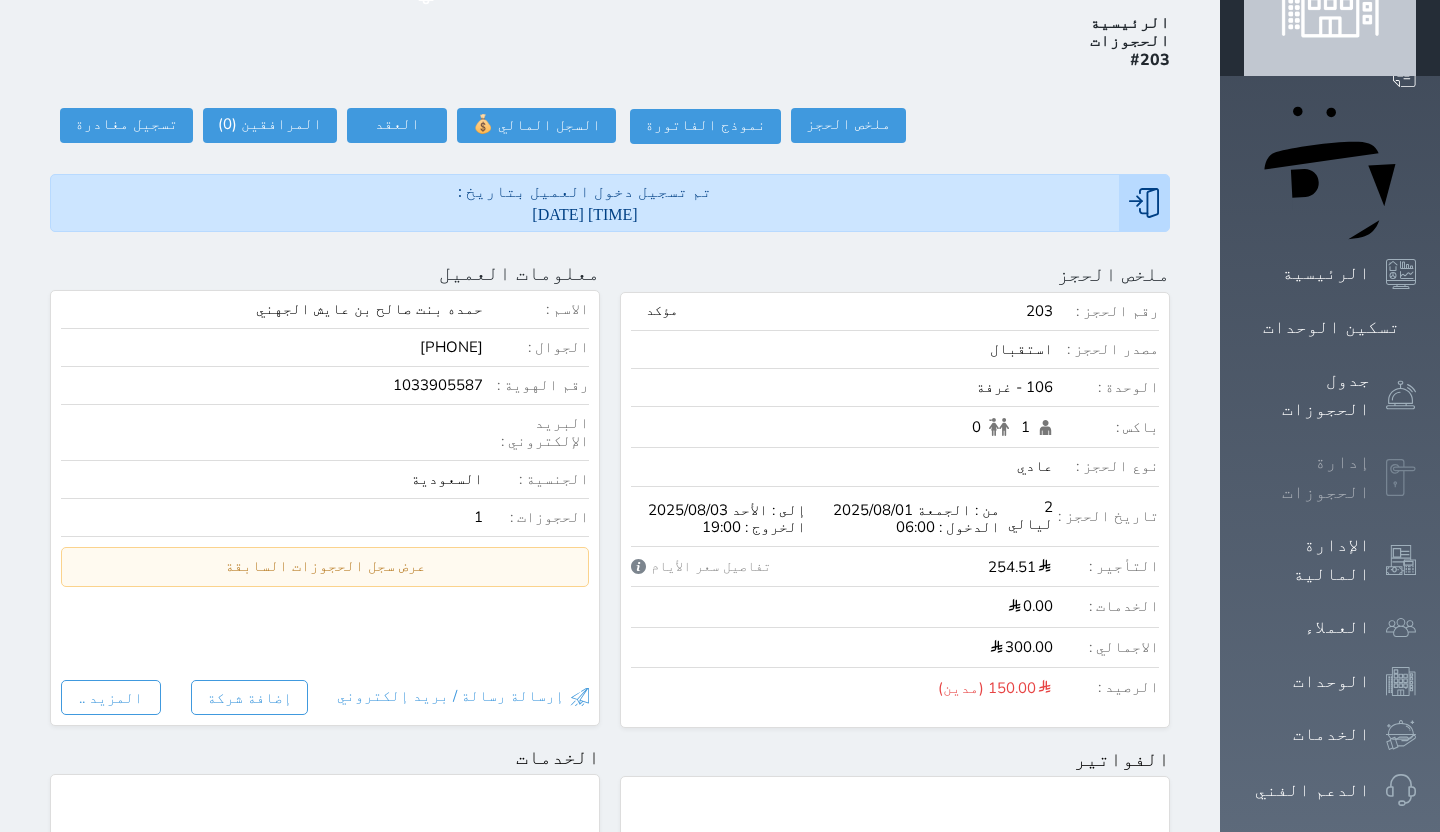 click at bounding box center [1401, 478] 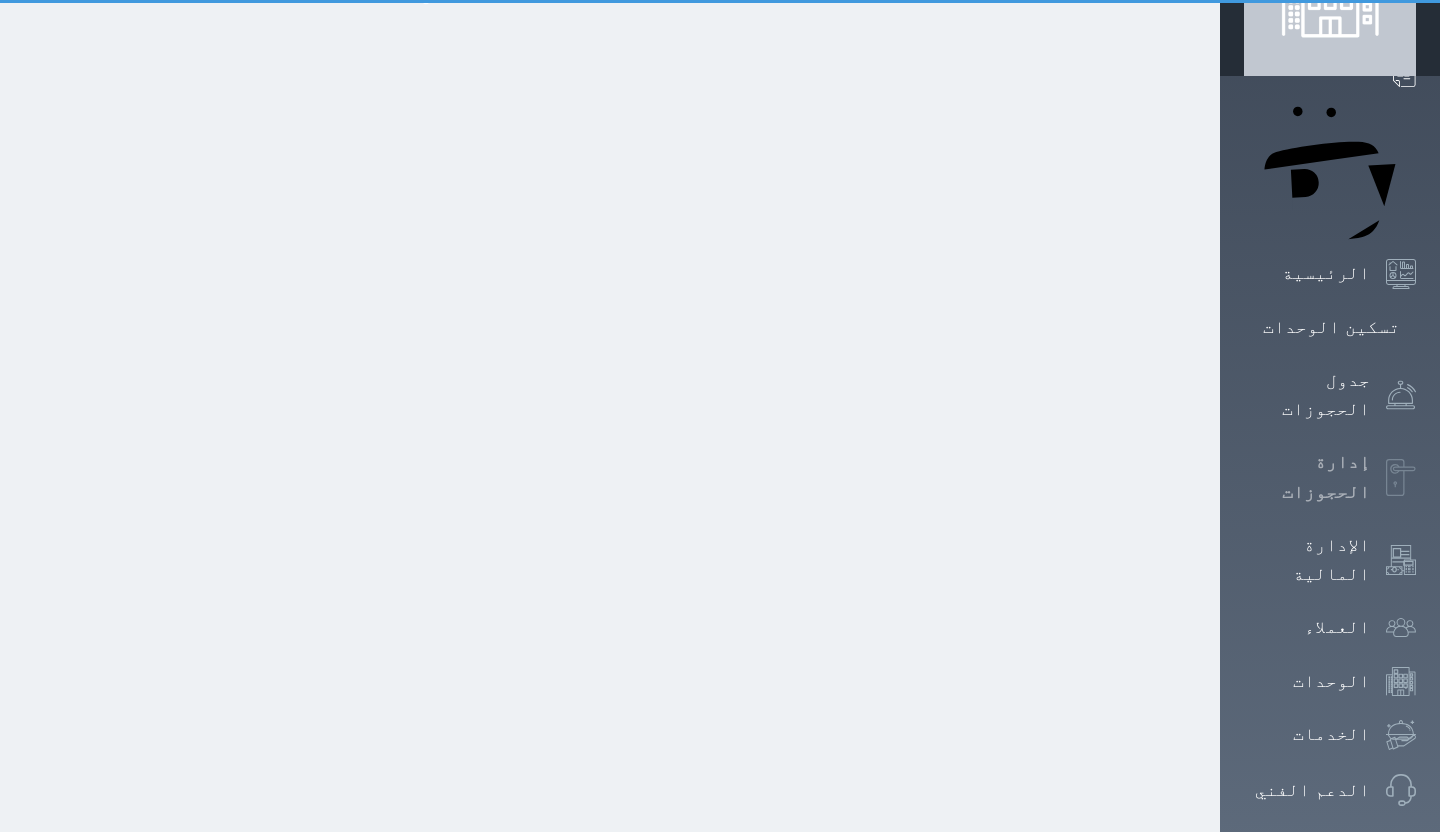 scroll, scrollTop: 1, scrollLeft: 0, axis: vertical 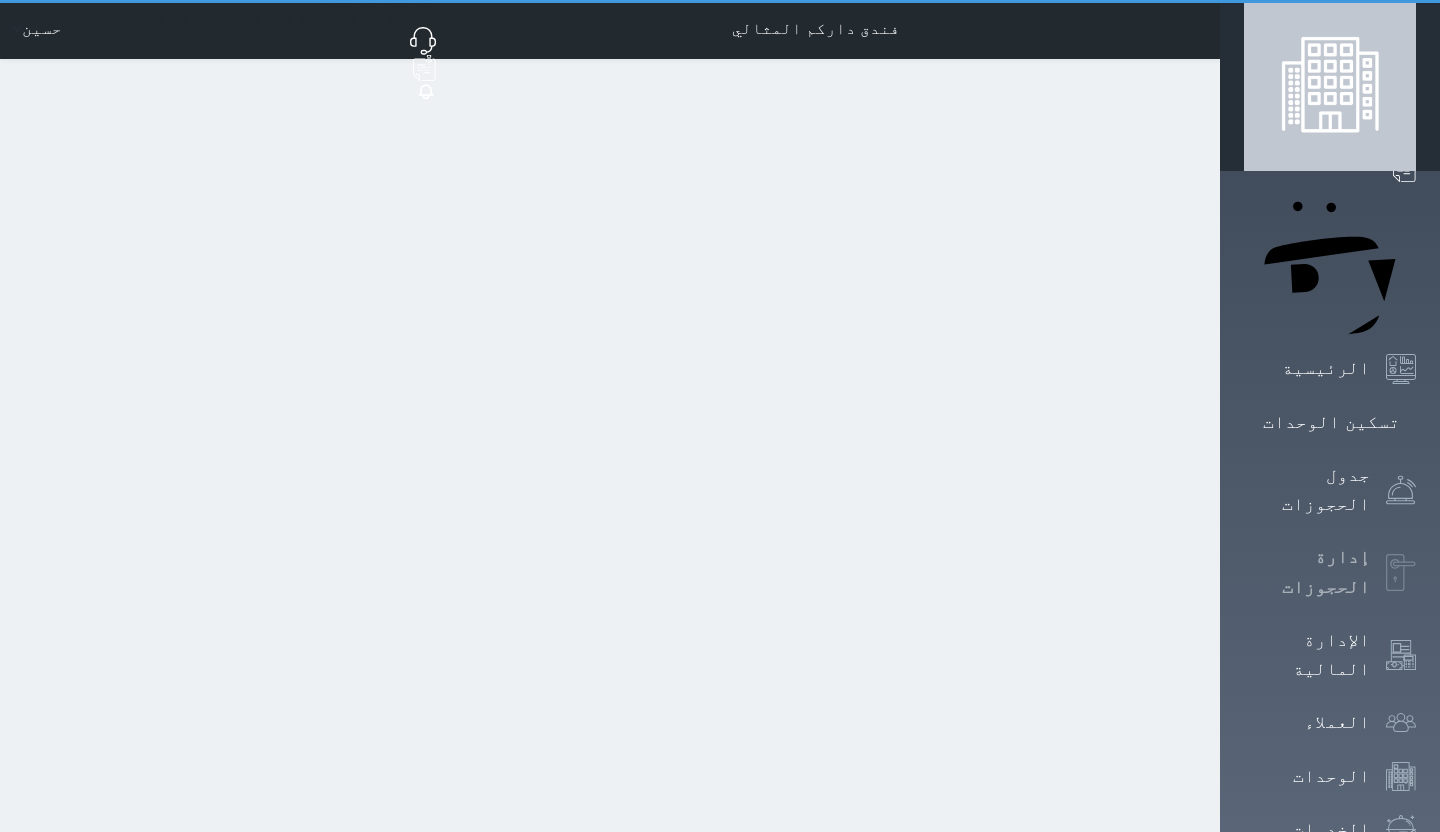 select on "open_all" 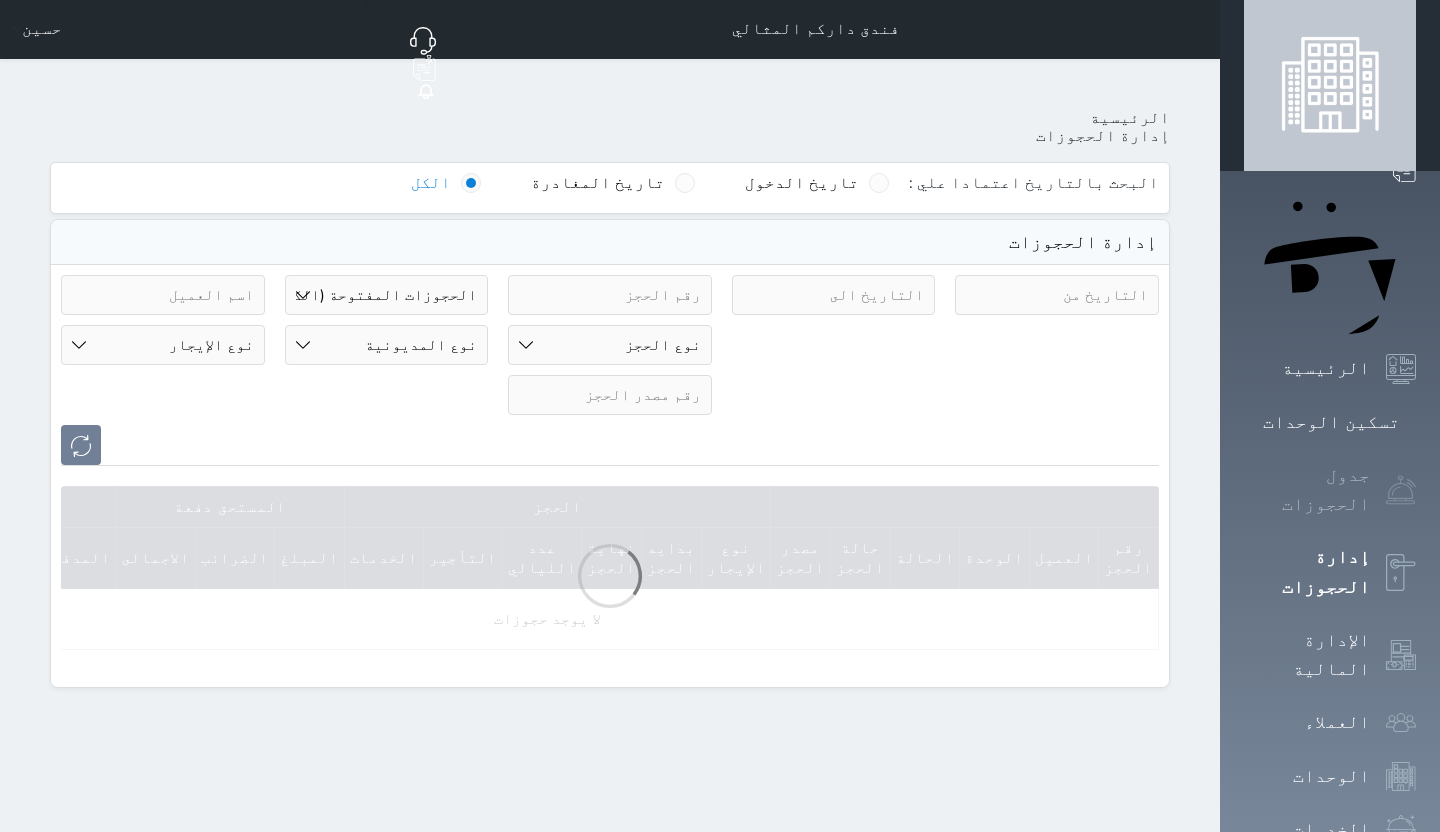 scroll, scrollTop: 0, scrollLeft: 0, axis: both 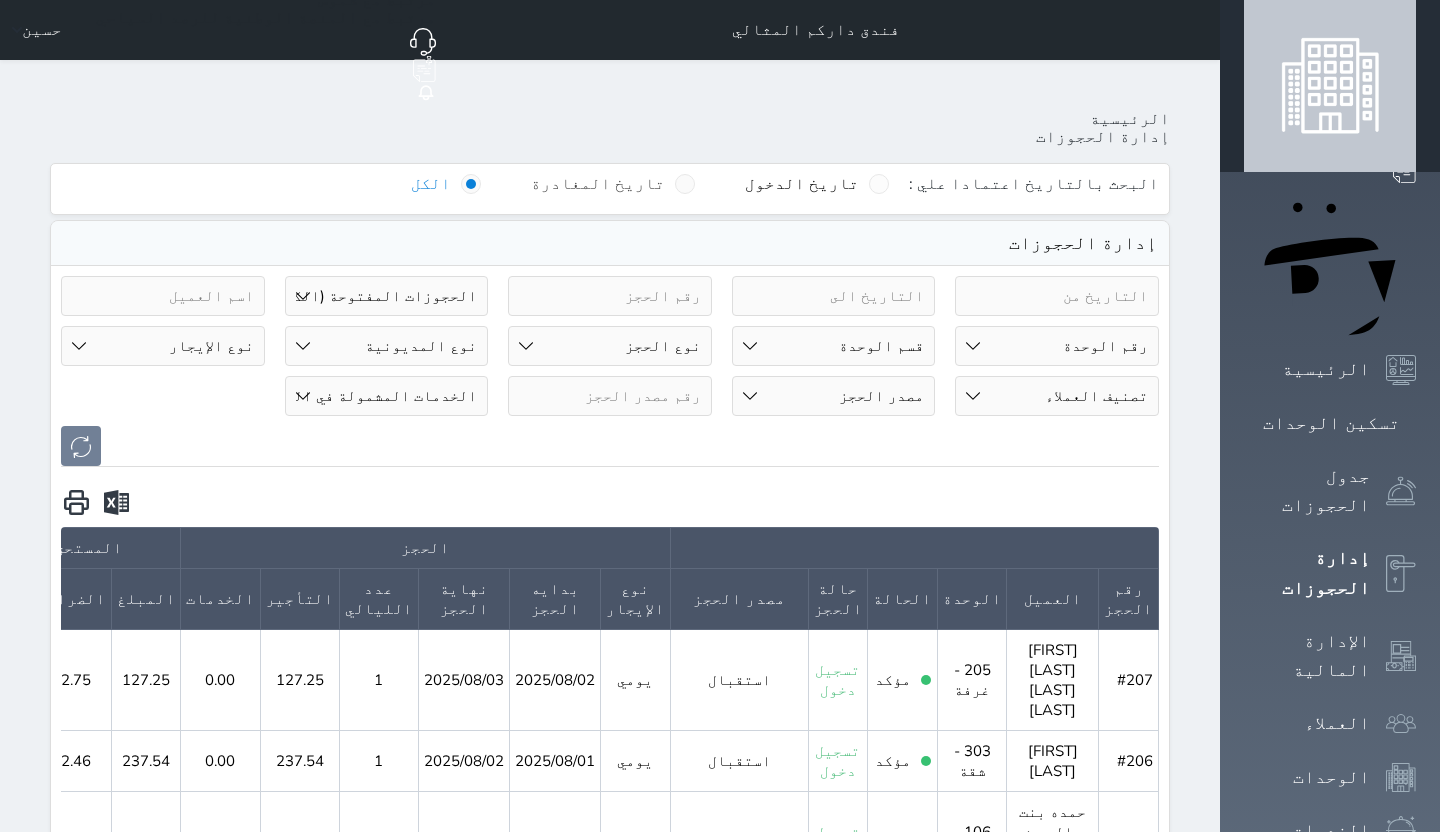 click at bounding box center (685, 184) 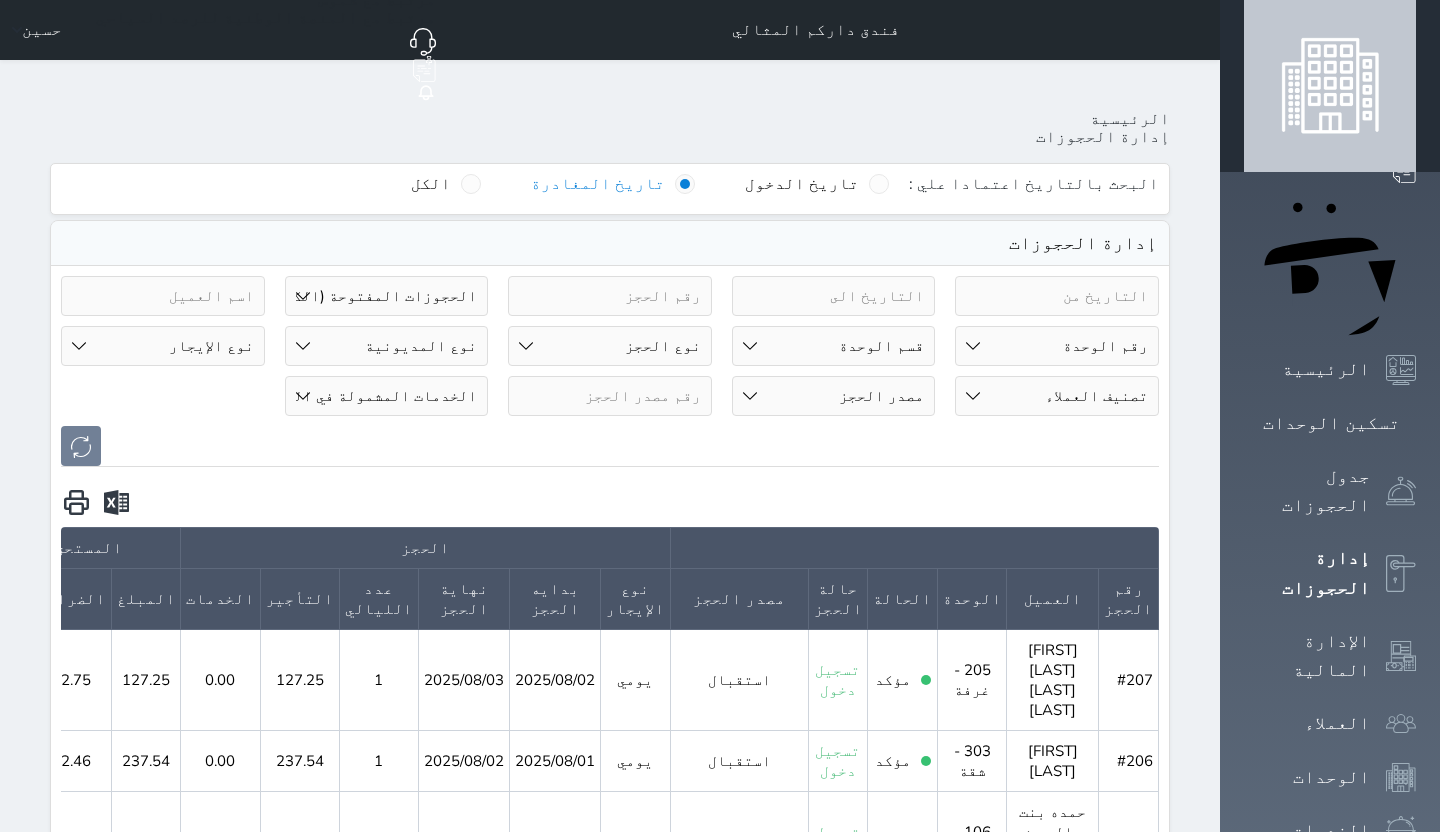 click at bounding box center [1057, 296] 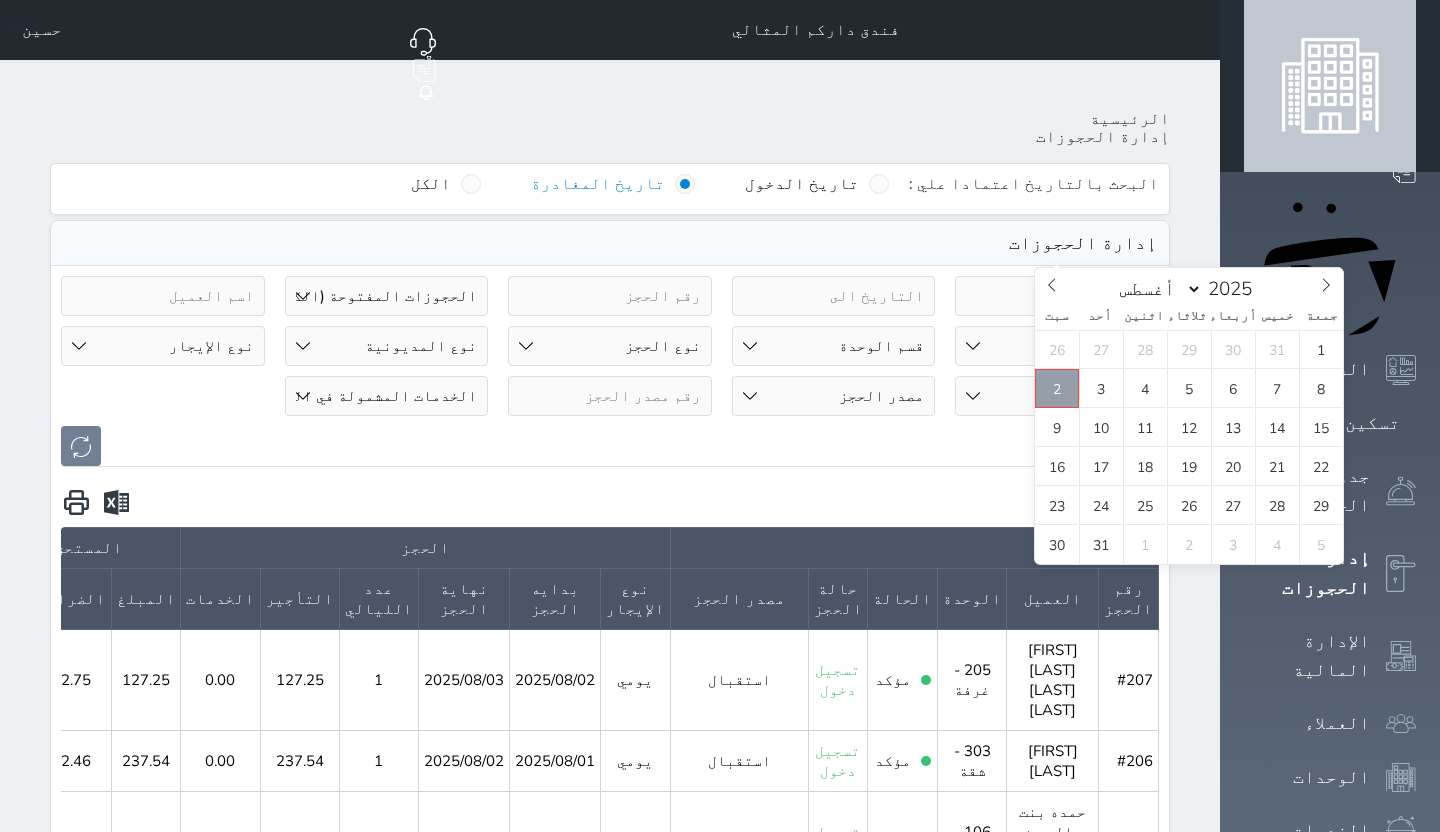 click on "2" at bounding box center [1057, 388] 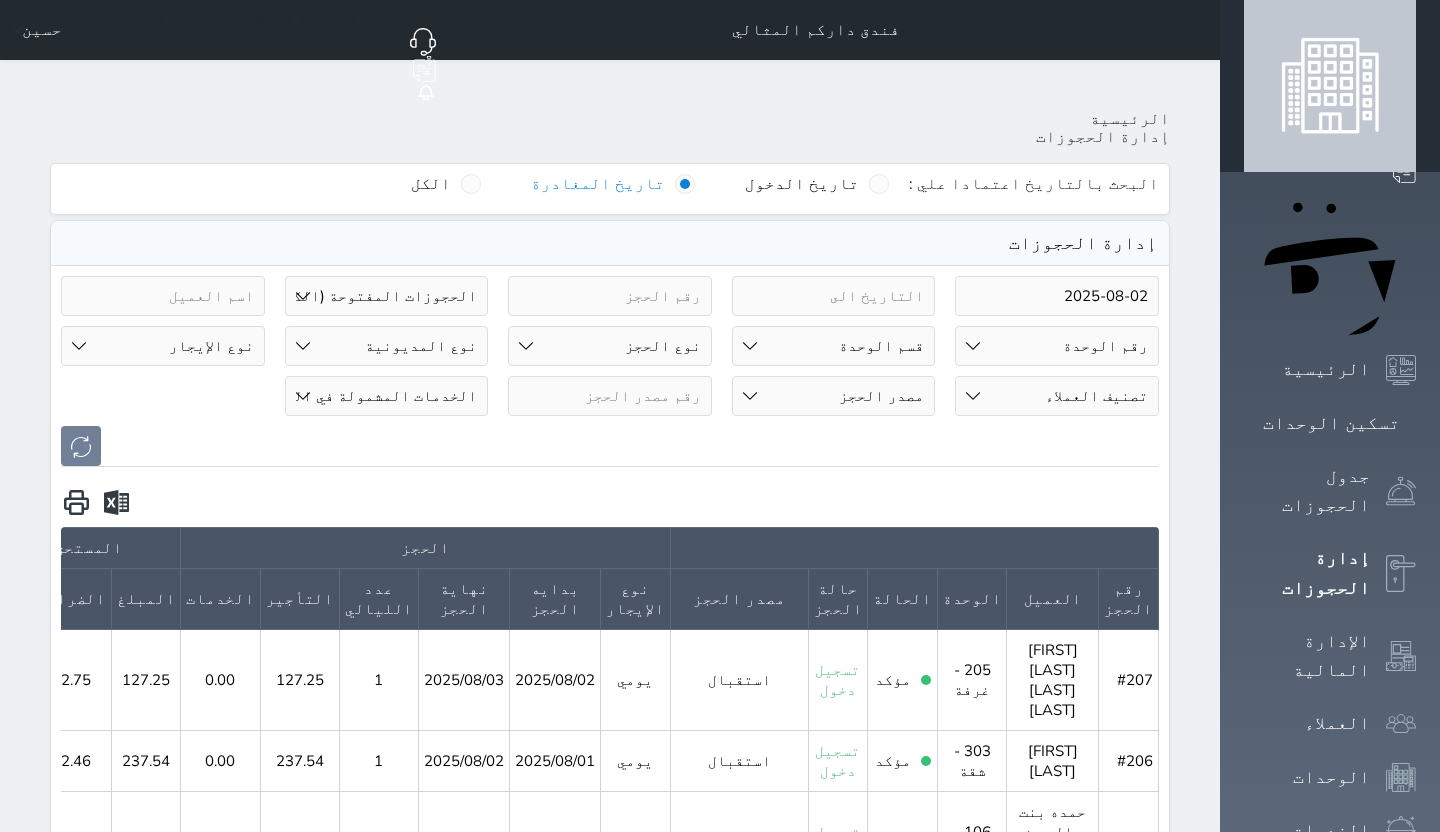 click at bounding box center (834, 296) 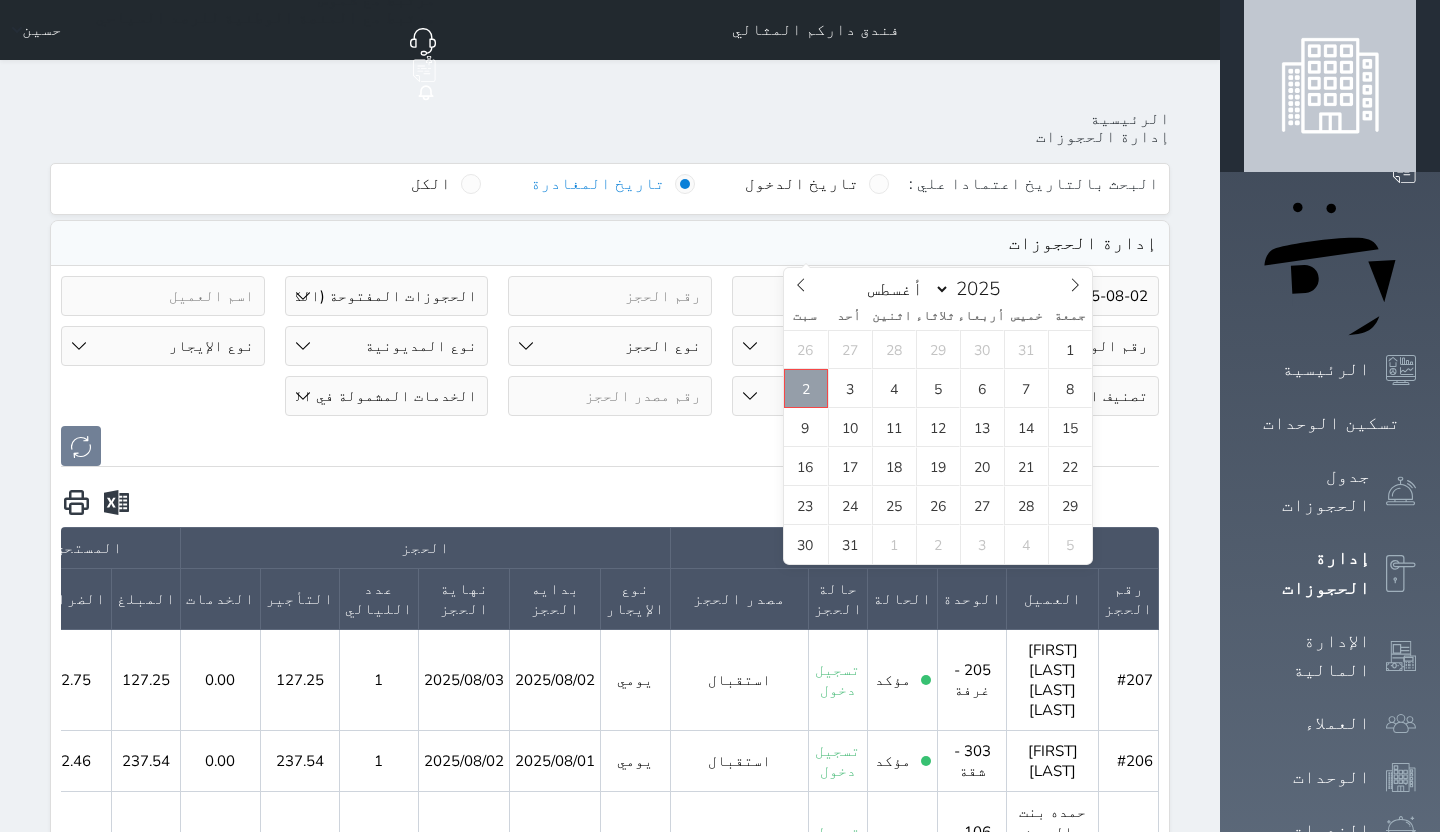 click on "2" at bounding box center [806, 388] 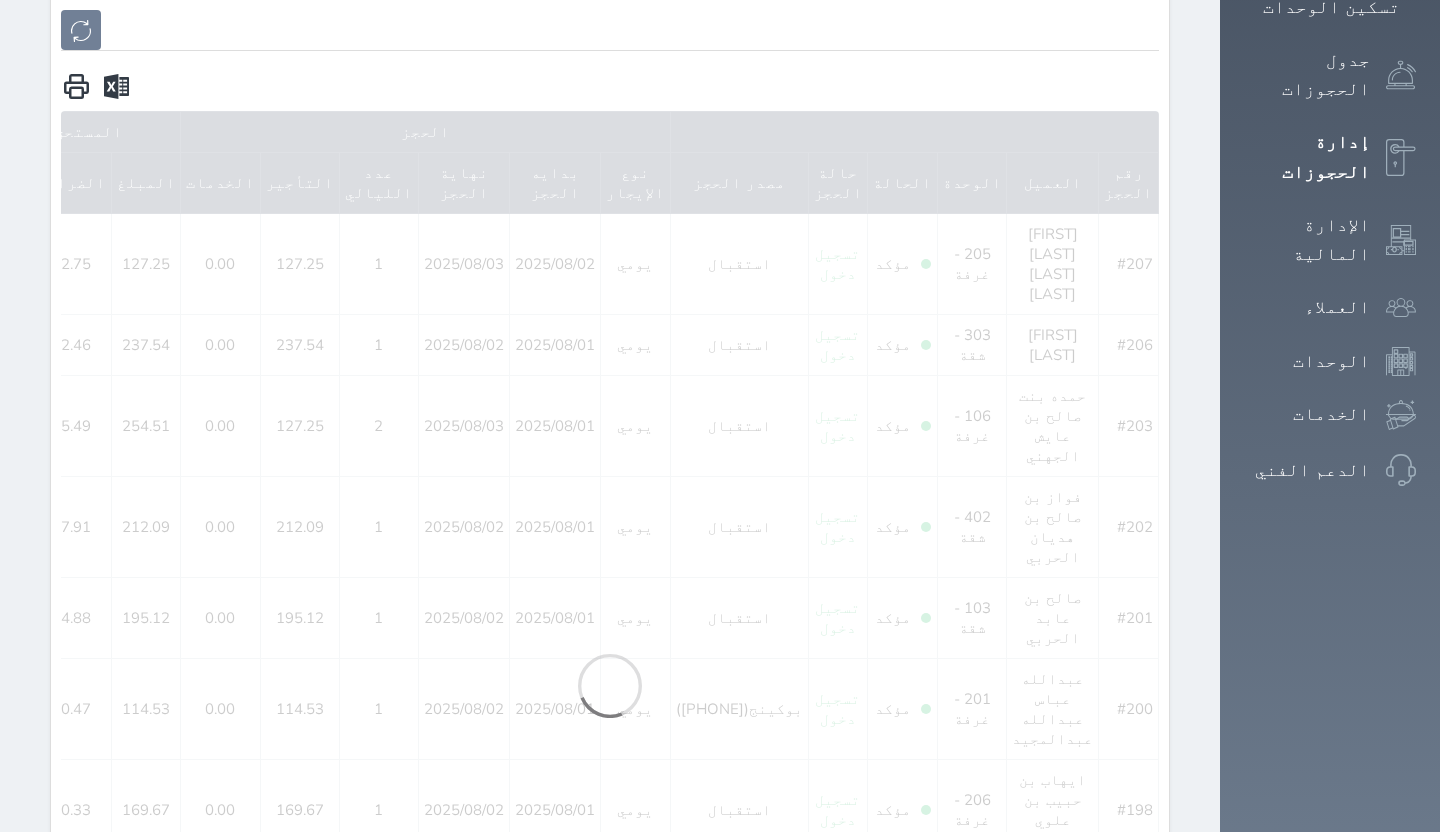 scroll, scrollTop: 428, scrollLeft: 0, axis: vertical 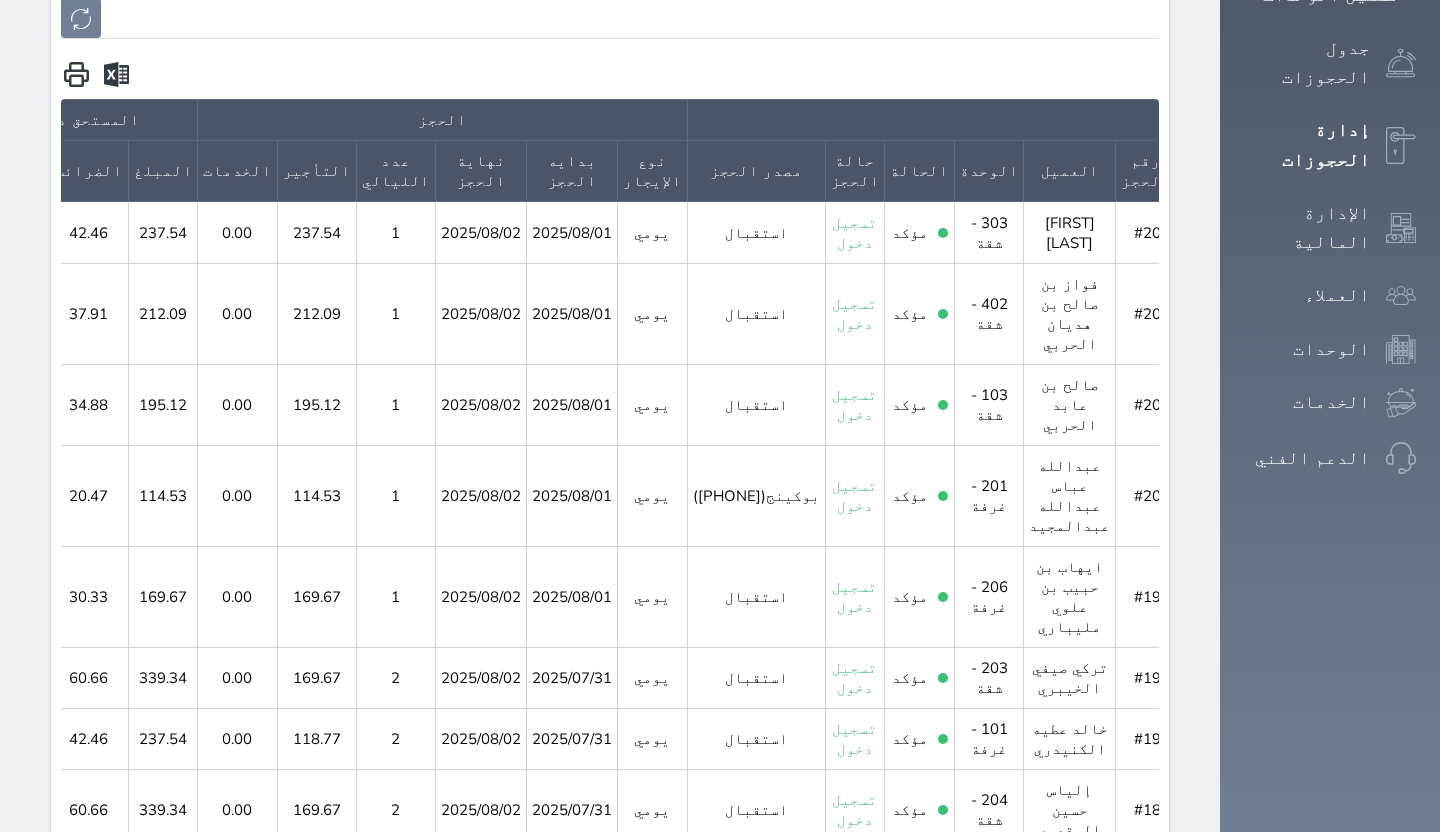click 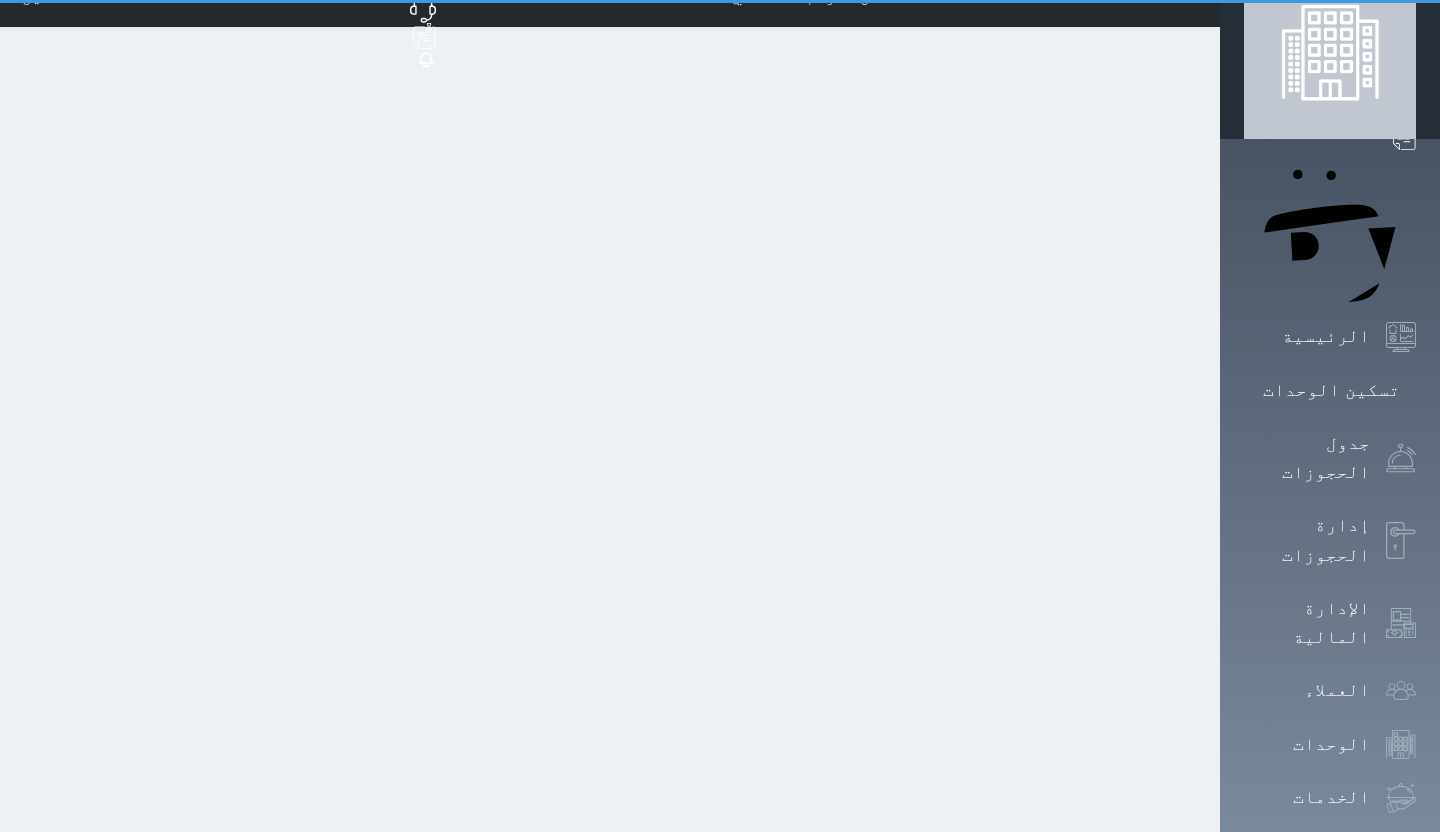 scroll, scrollTop: 0, scrollLeft: 0, axis: both 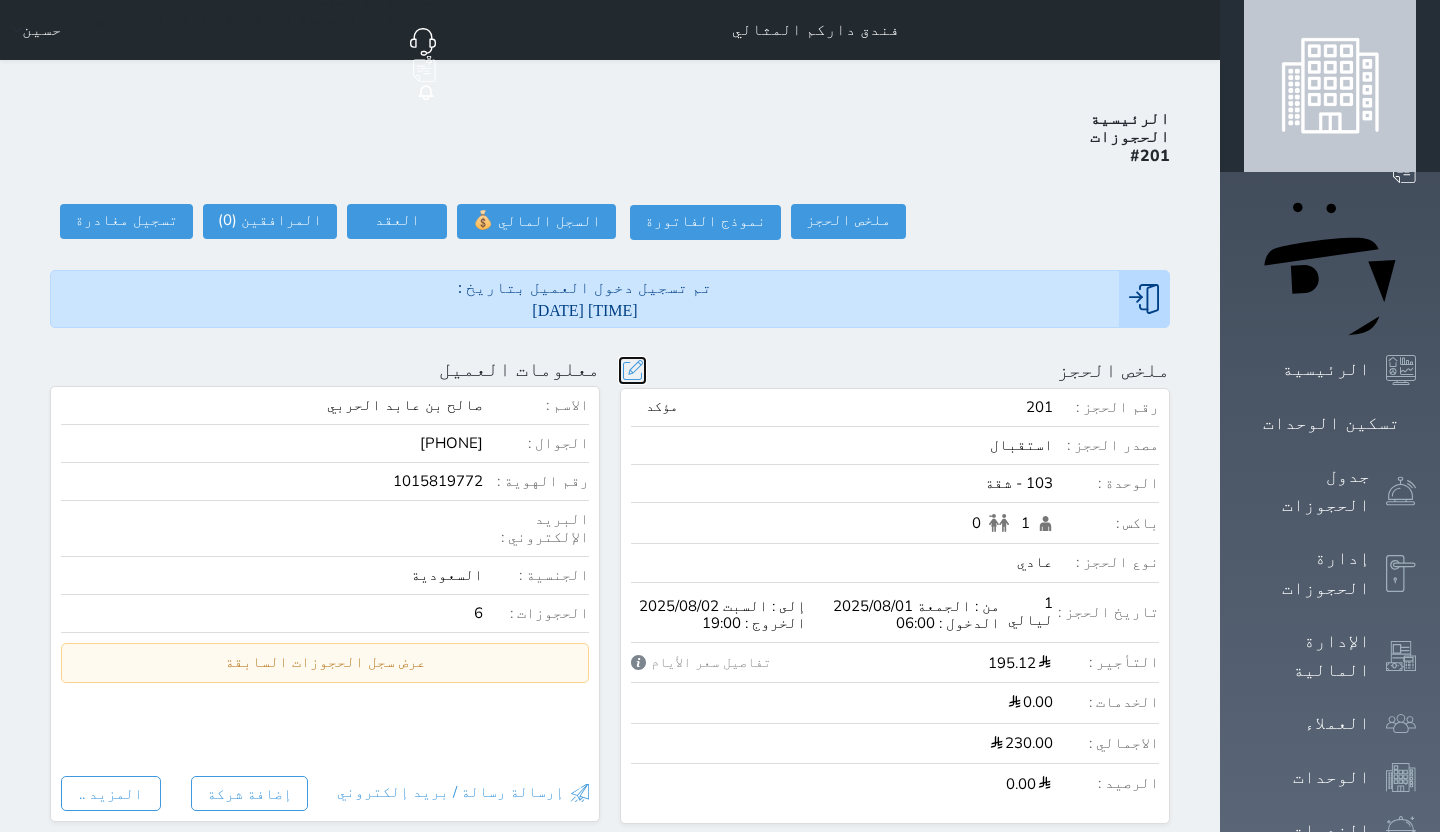 click at bounding box center (632, 370) 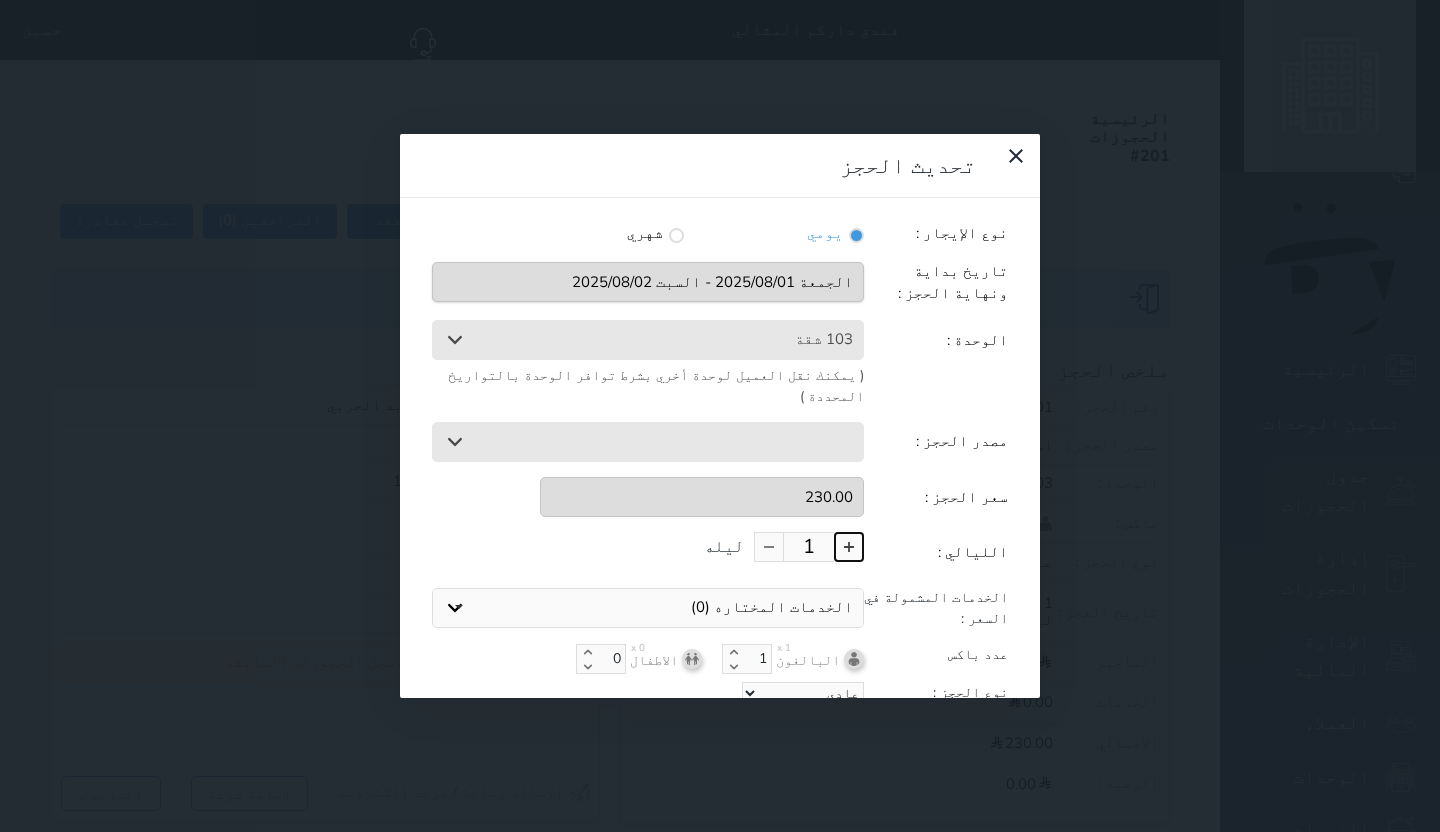 click at bounding box center [849, 547] 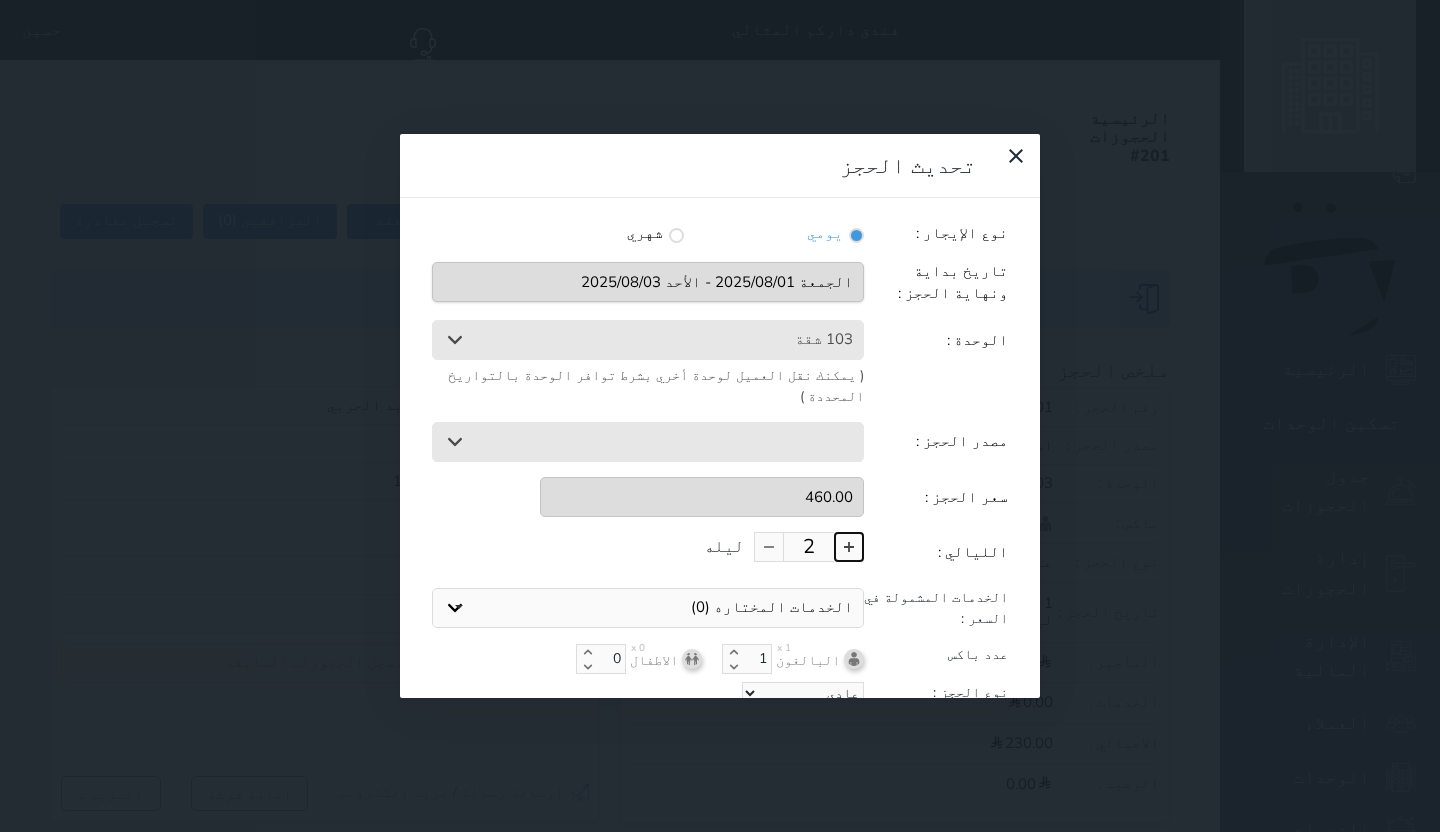 scroll, scrollTop: 44, scrollLeft: 0, axis: vertical 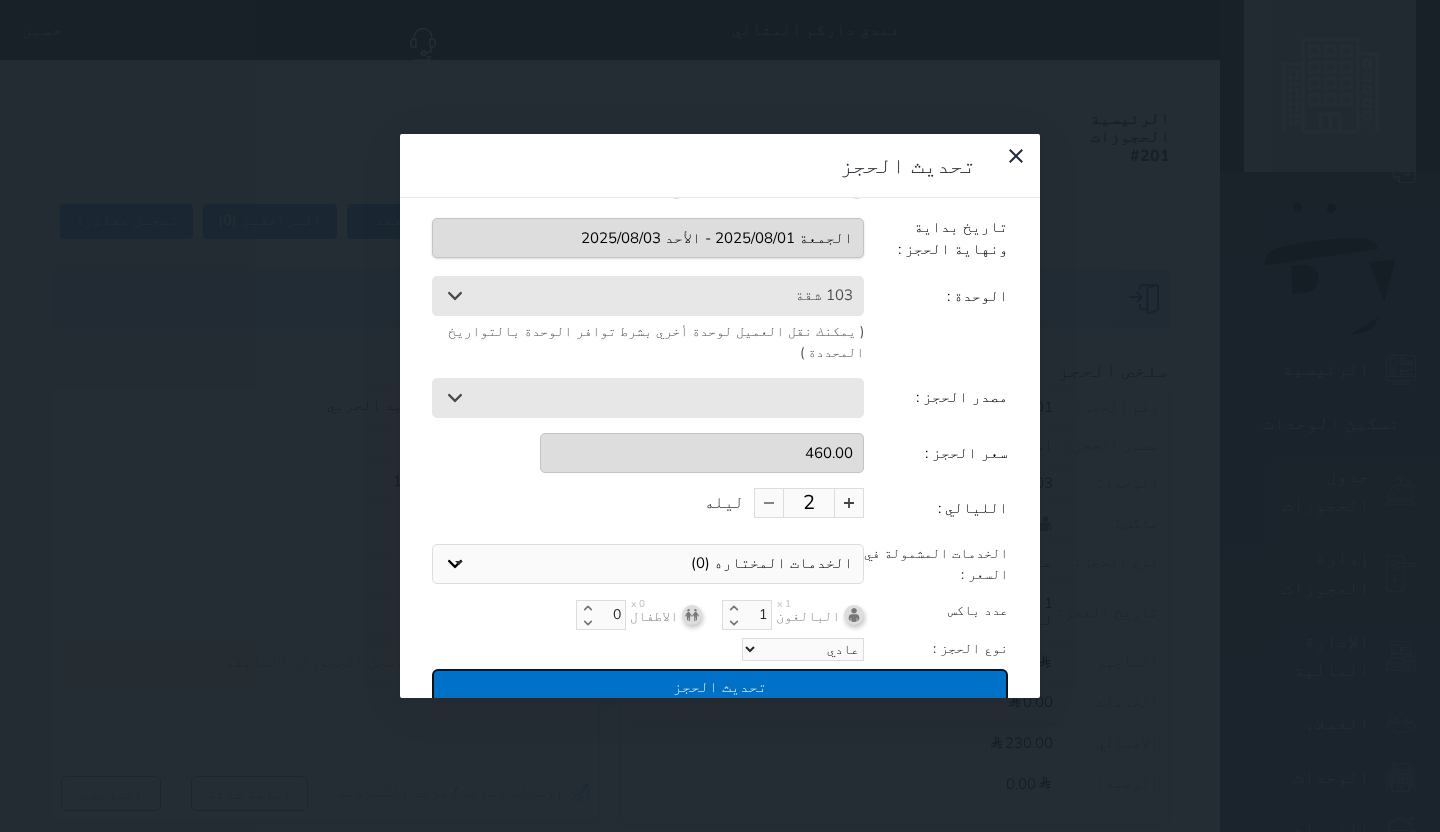 click on "تحديث الحجز" at bounding box center [720, 686] 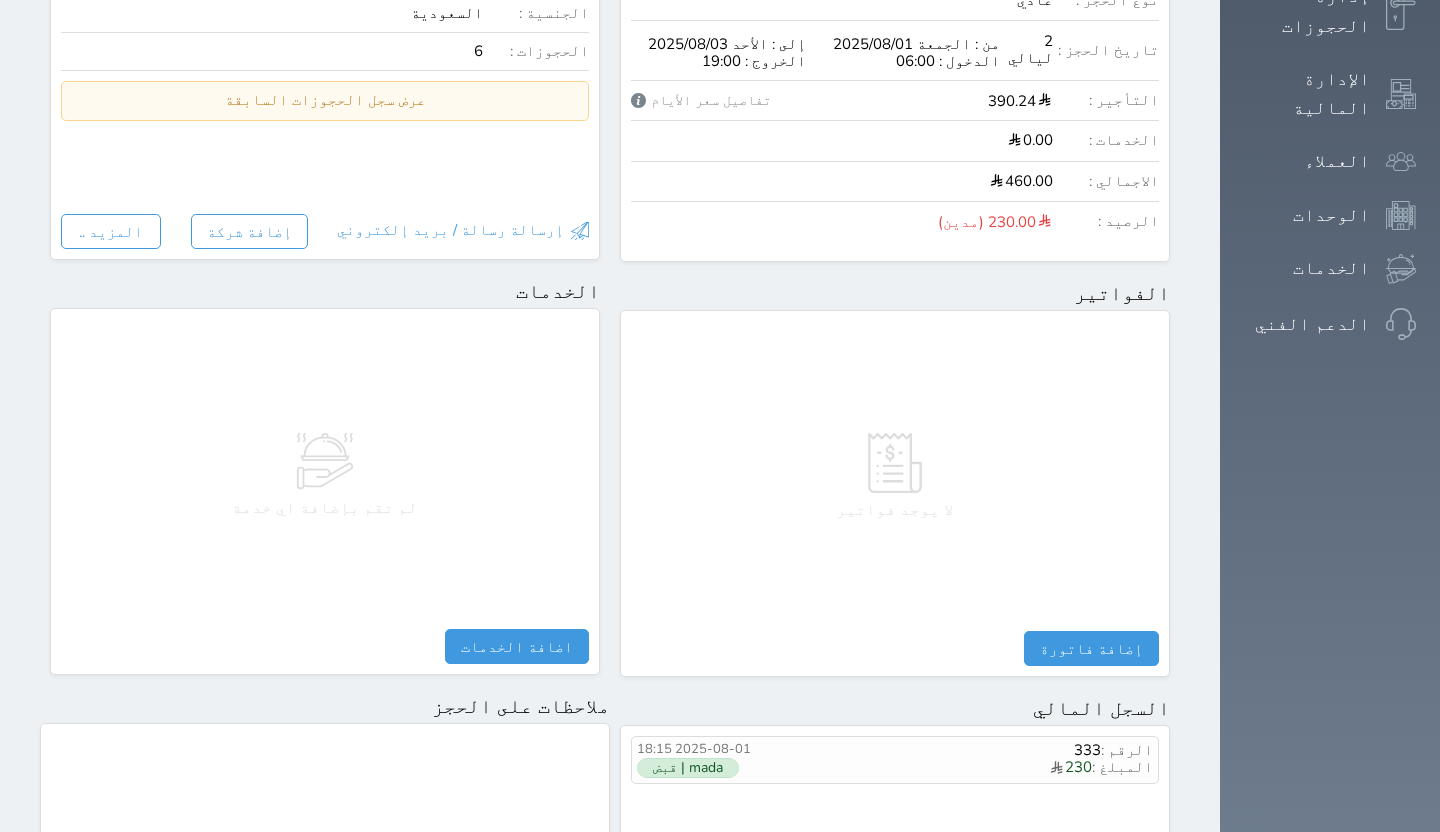 scroll, scrollTop: 852, scrollLeft: 0, axis: vertical 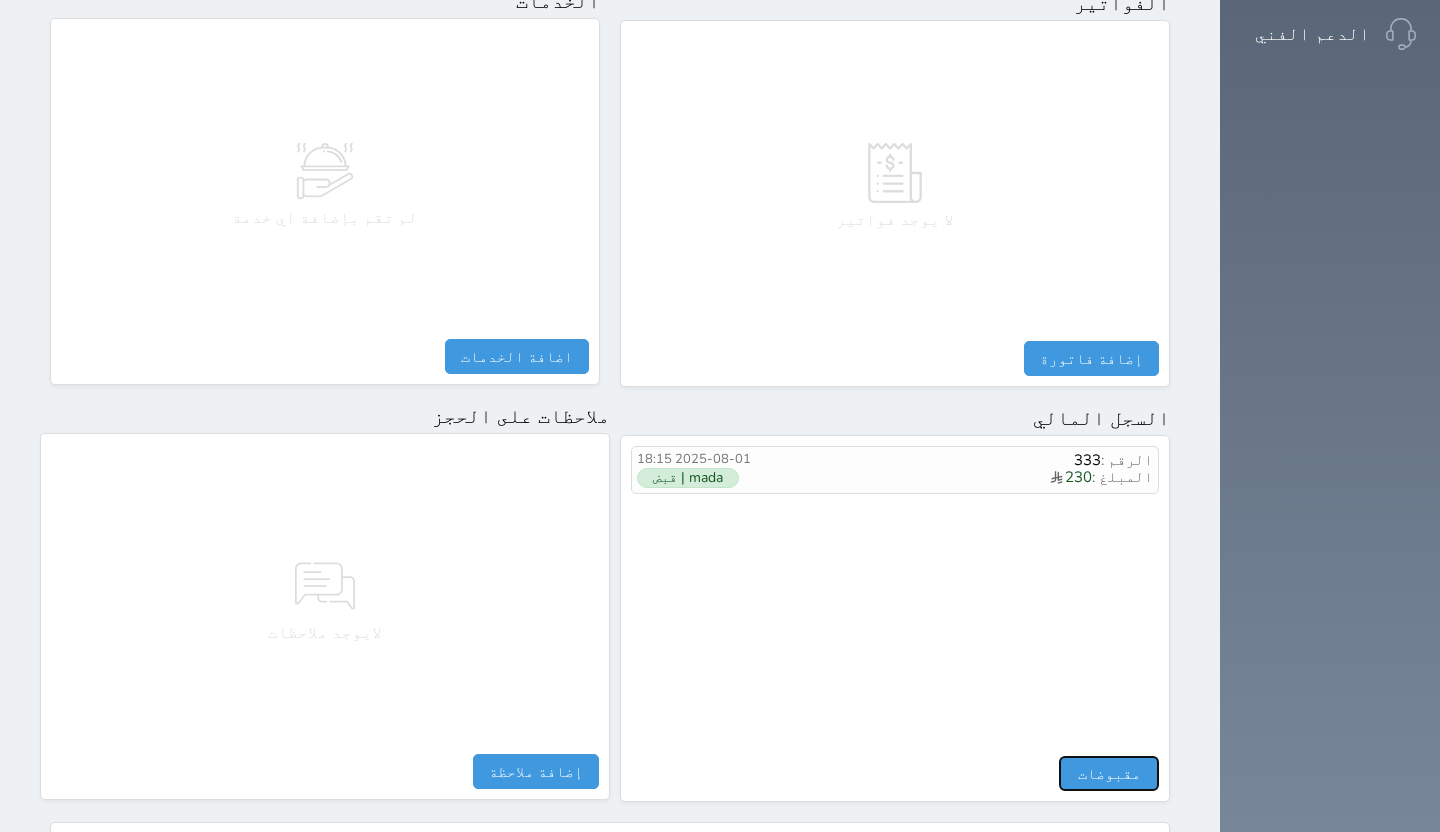 click on "مقبوضات" at bounding box center (1109, 773) 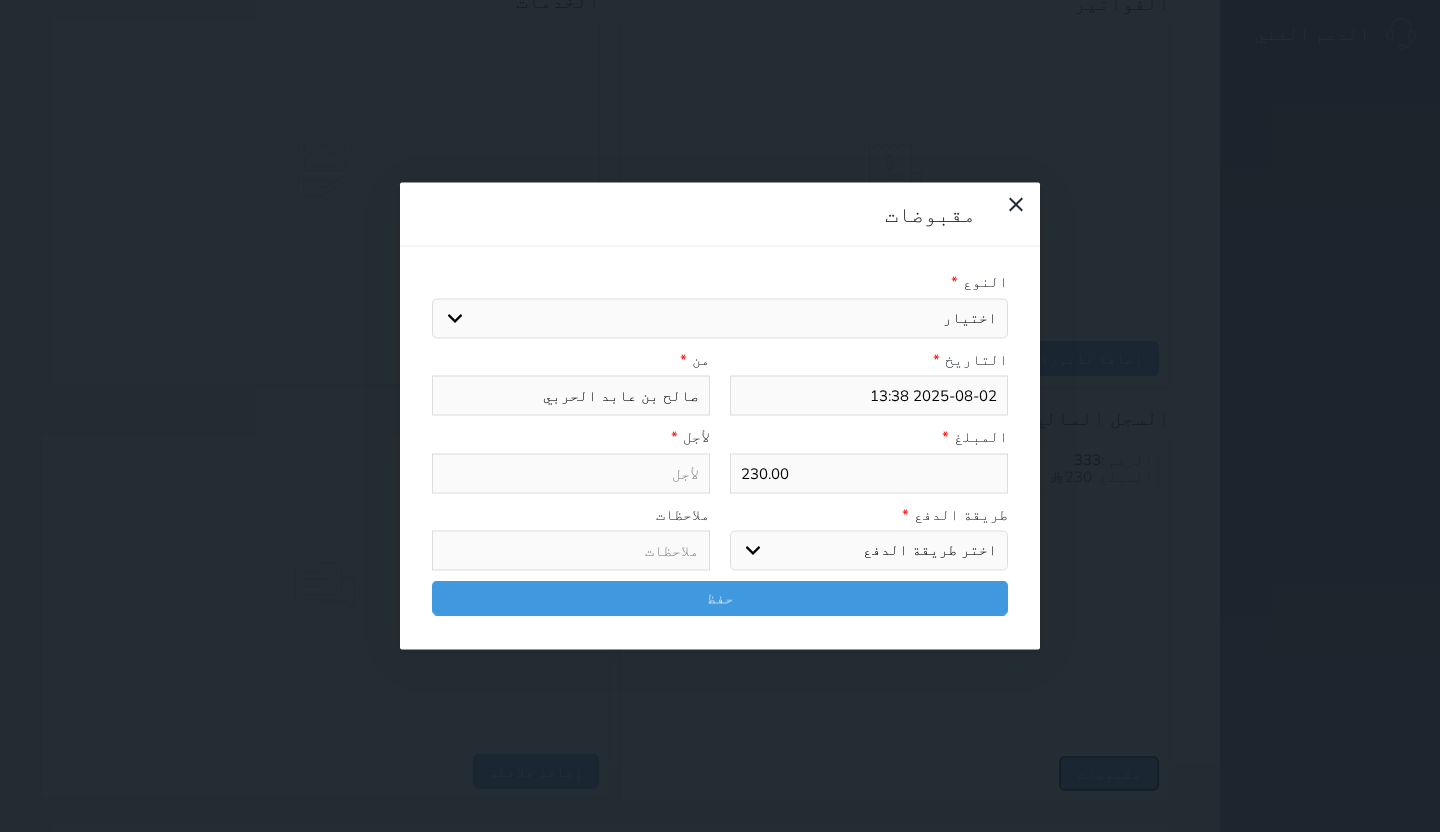 type on "2025-08-02 13:39" 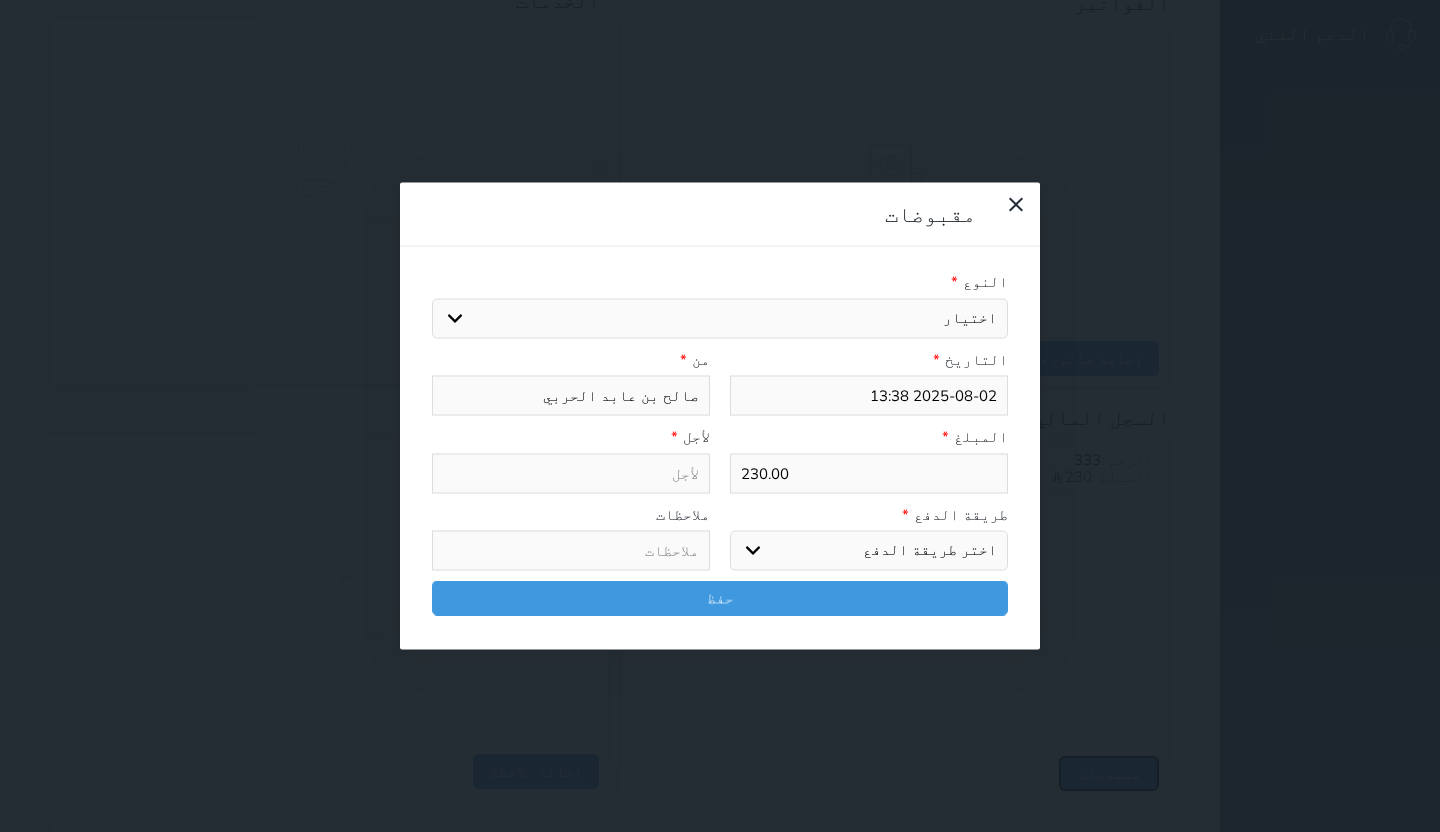 select 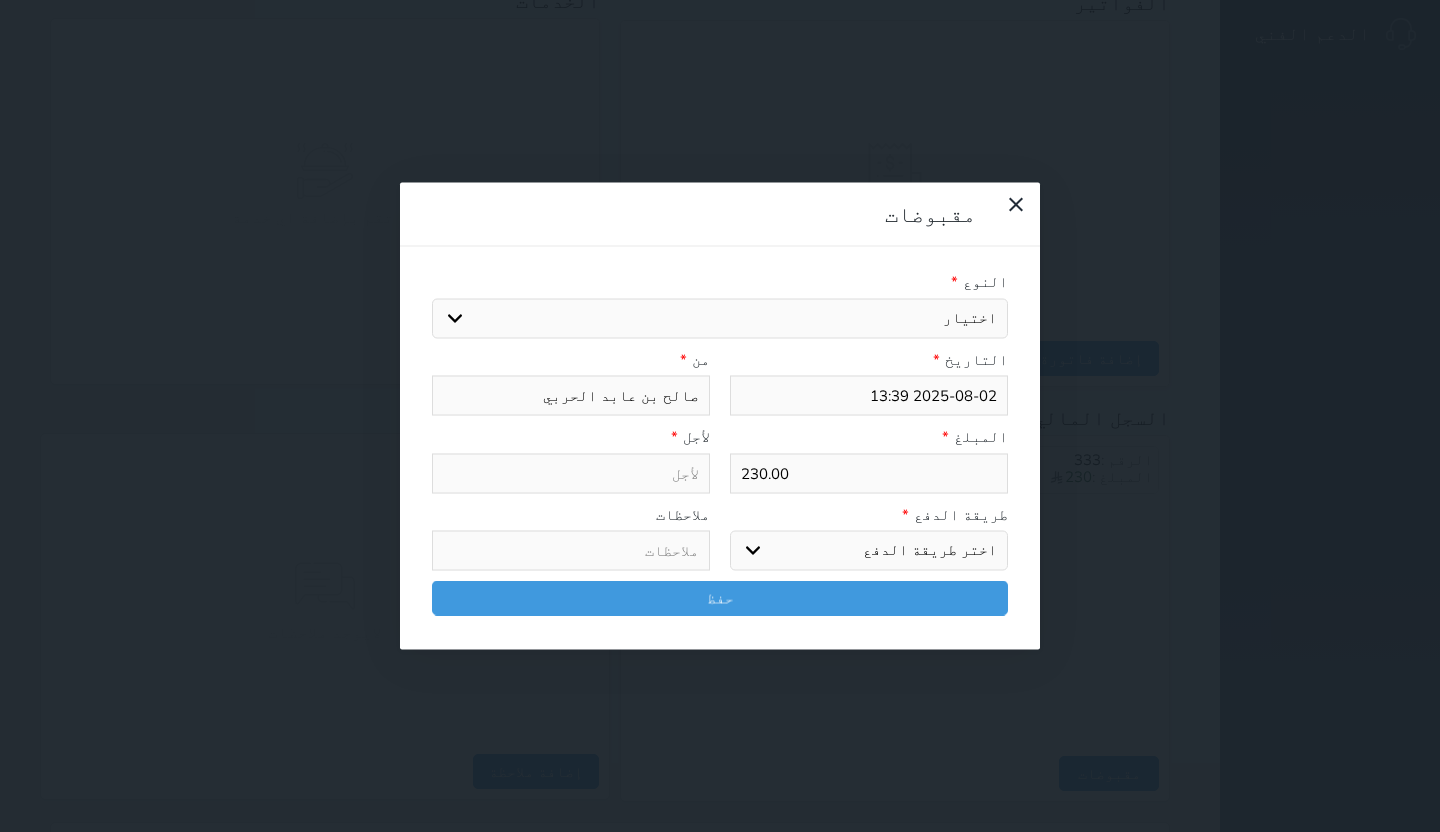 click on "اختيار   مقبوضات عامة قيمة إيجار فواتير تامين عربون لا ينطبق آخر مغسلة واي فاي - الإنترنت مواقف السيارات طعام الأغذية والمشروبات مشروبات المشروبات الباردة المشروبات الساخنة الإفطار غداء عشاء مخبز و كعك حمام سباحة الصالة الرياضية سبا و خدمات الجمال اختيار وإسقاط (خدمات النقل) ميني بار كابل - تلفزيون سرير إضافي تصفيف الشعر التسوق خدمات الجولات السياحية المنظمة خدمات الدليل السياحي" at bounding box center (720, 318) 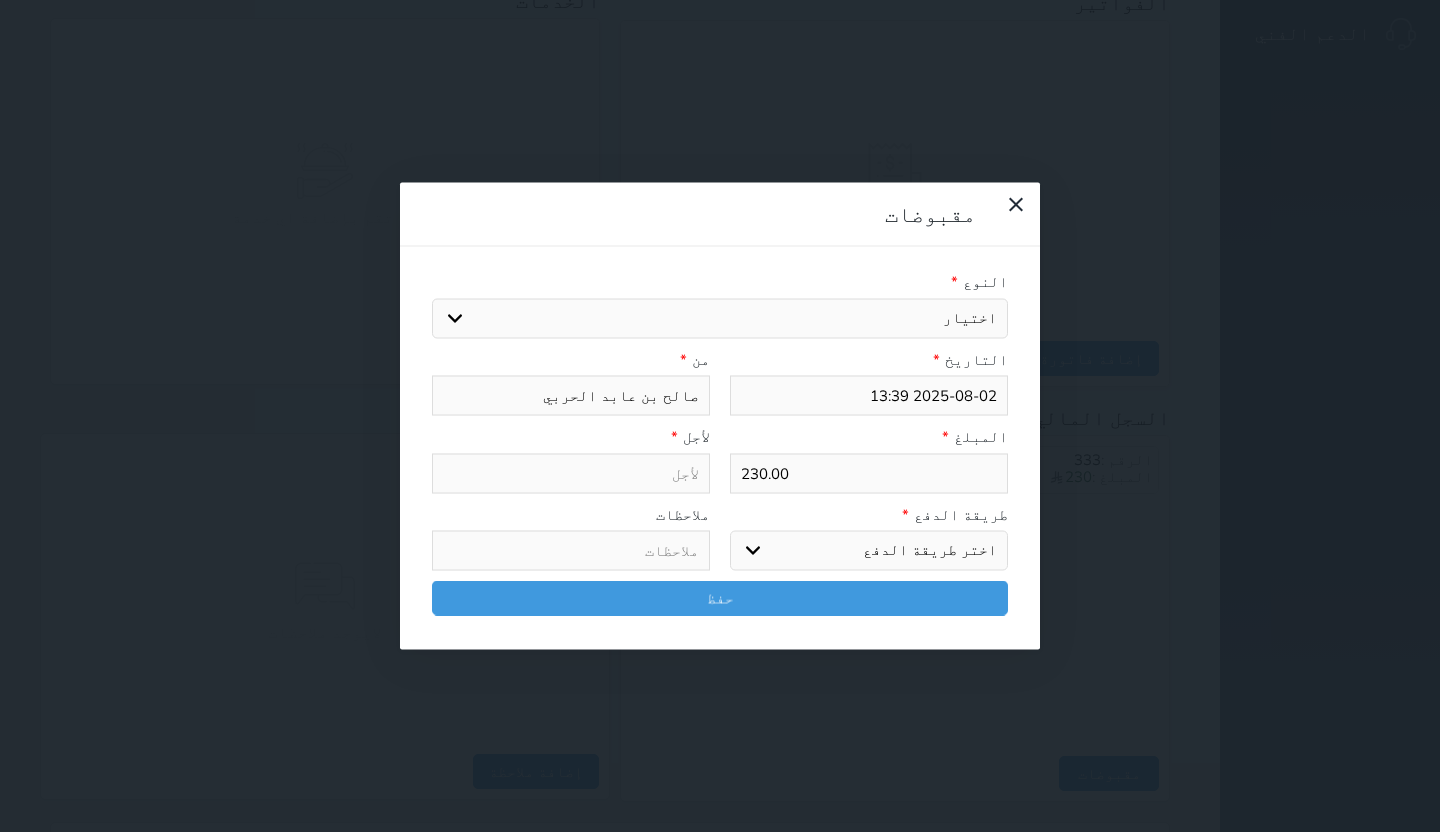 select on "162657" 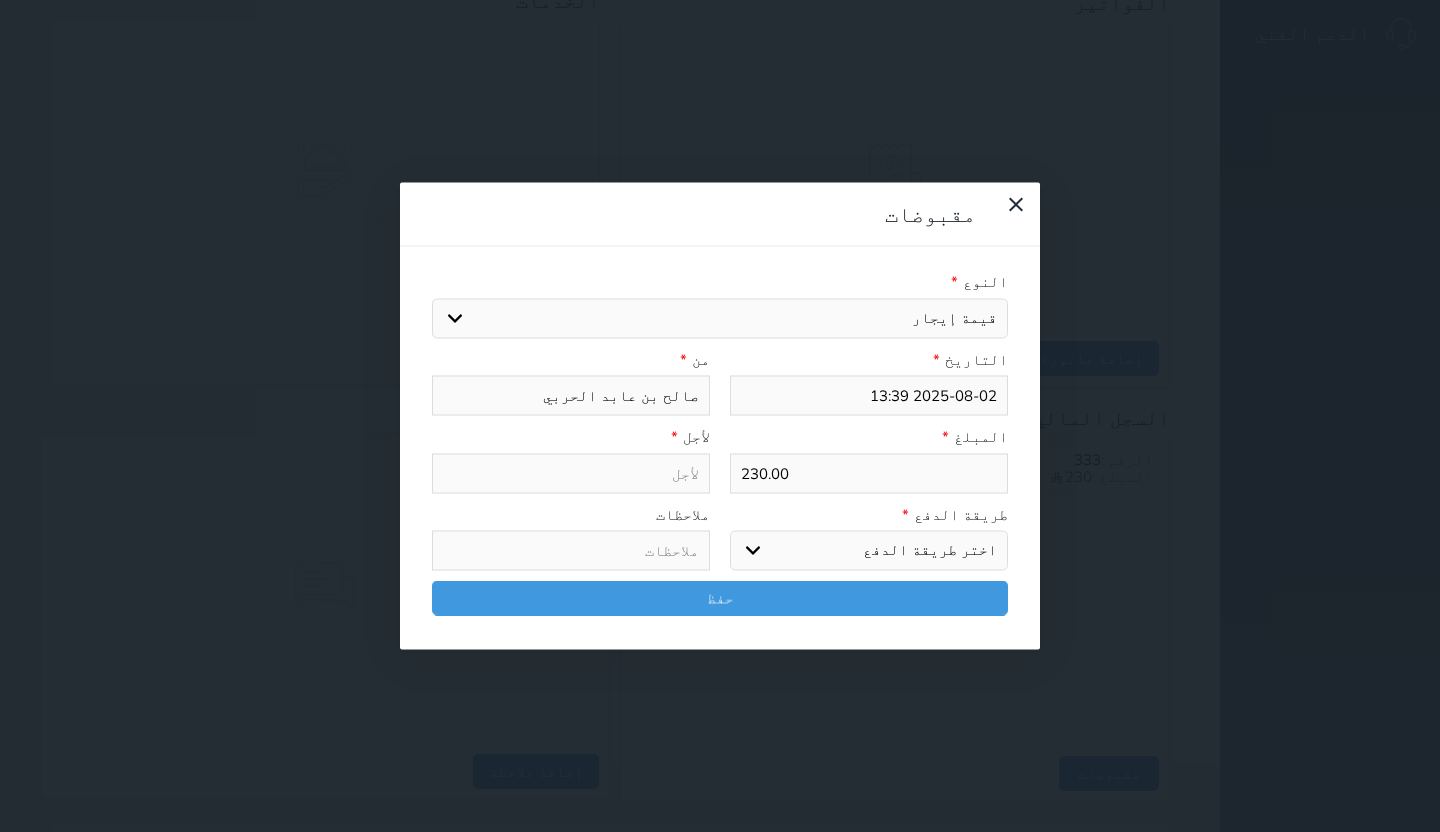 select 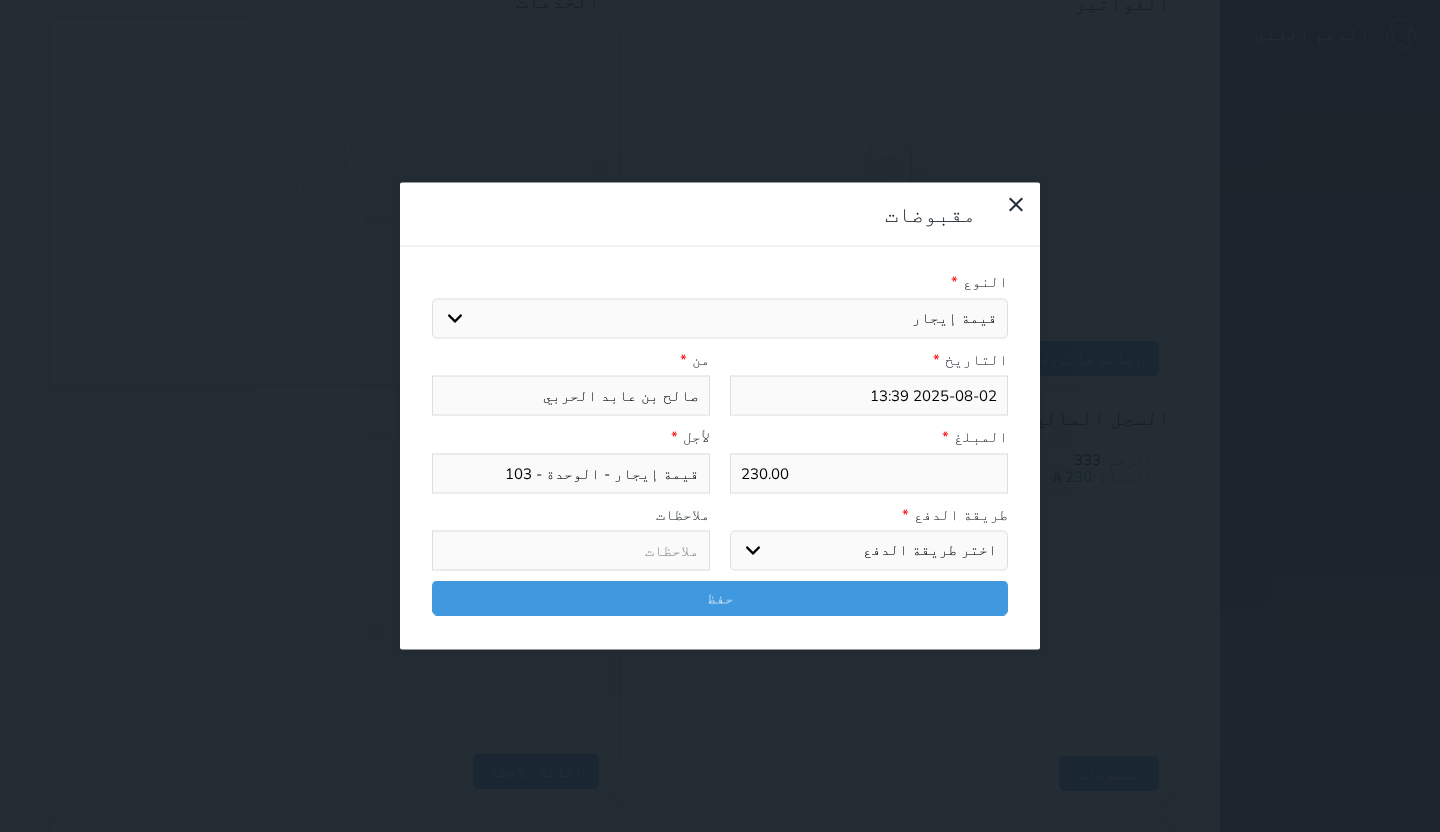 click on "اختر طريقة الدفع   دفع نقدى   تحويل بنكى   مدى   بطاقة ائتمان   آجل" at bounding box center (869, 551) 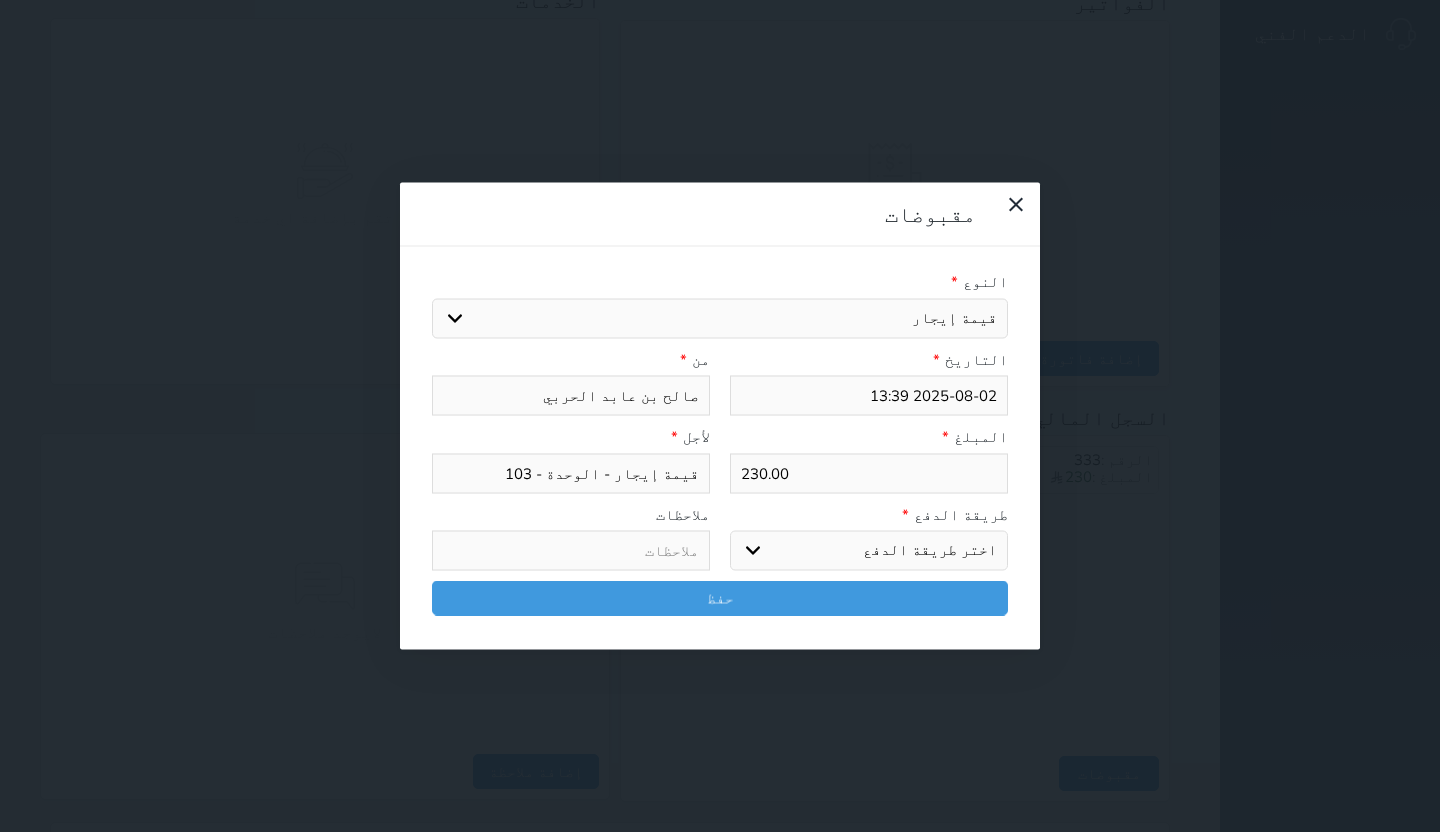 select on "mada" 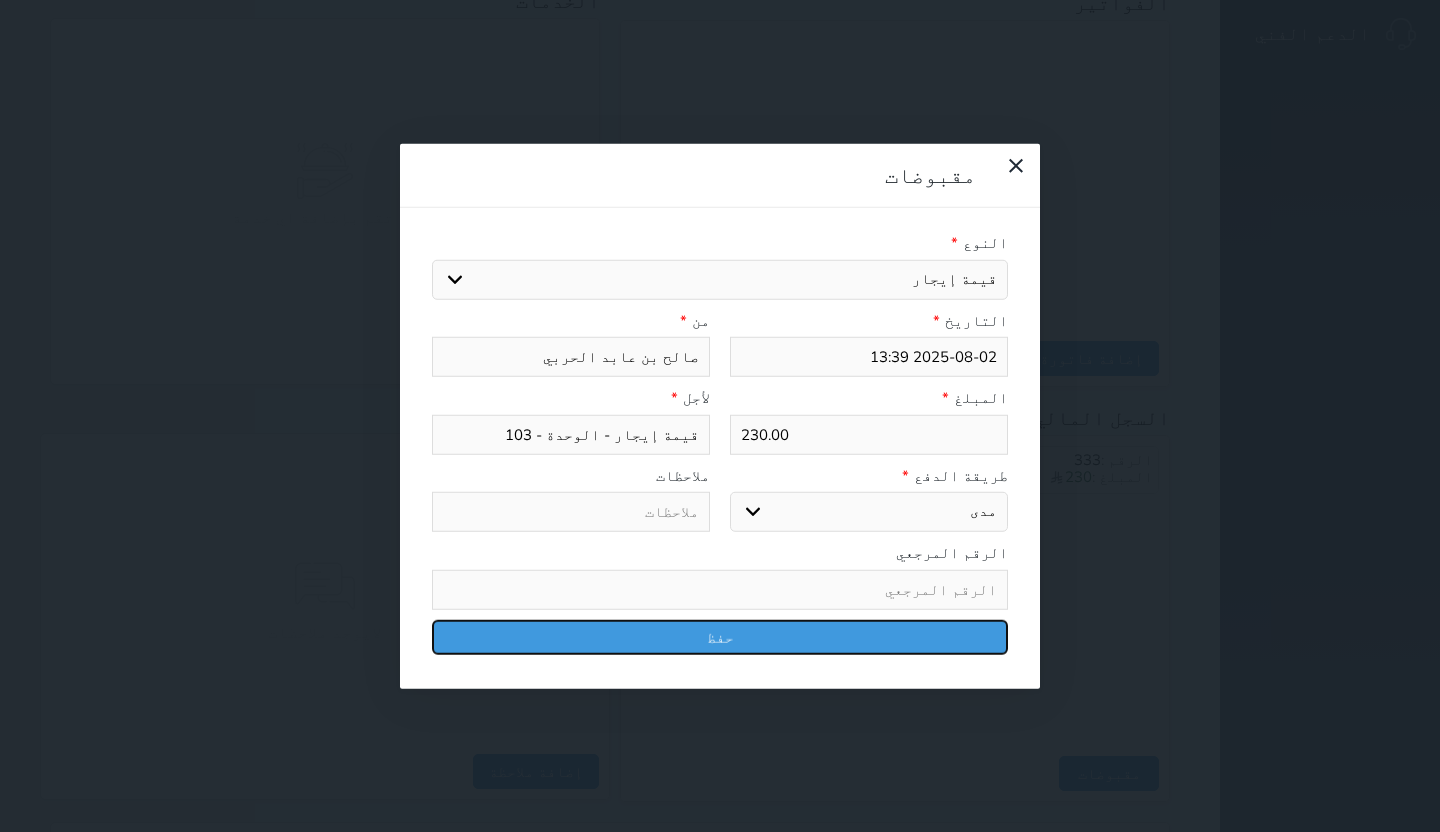 click on "حفظ" at bounding box center (720, 636) 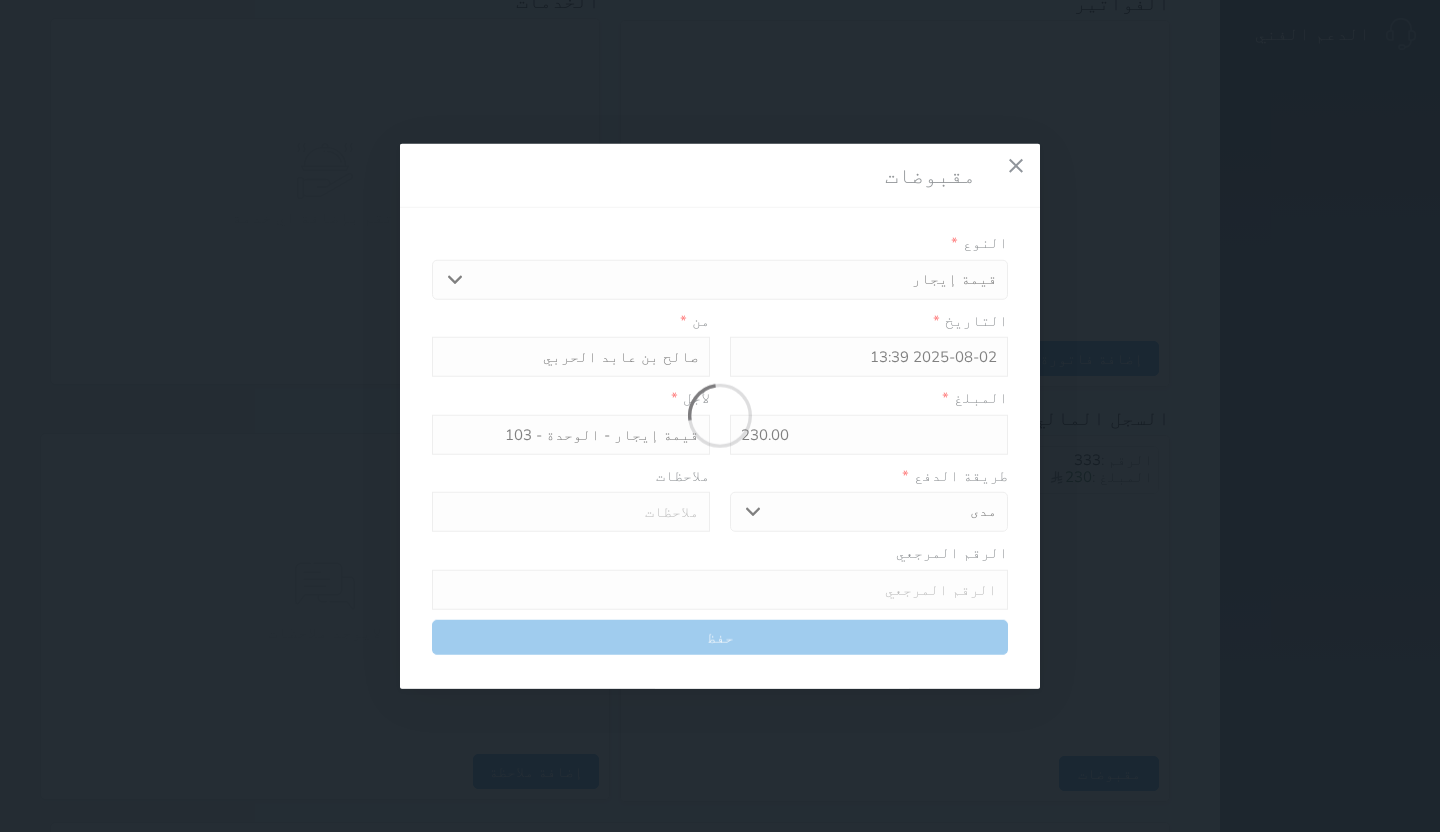 select 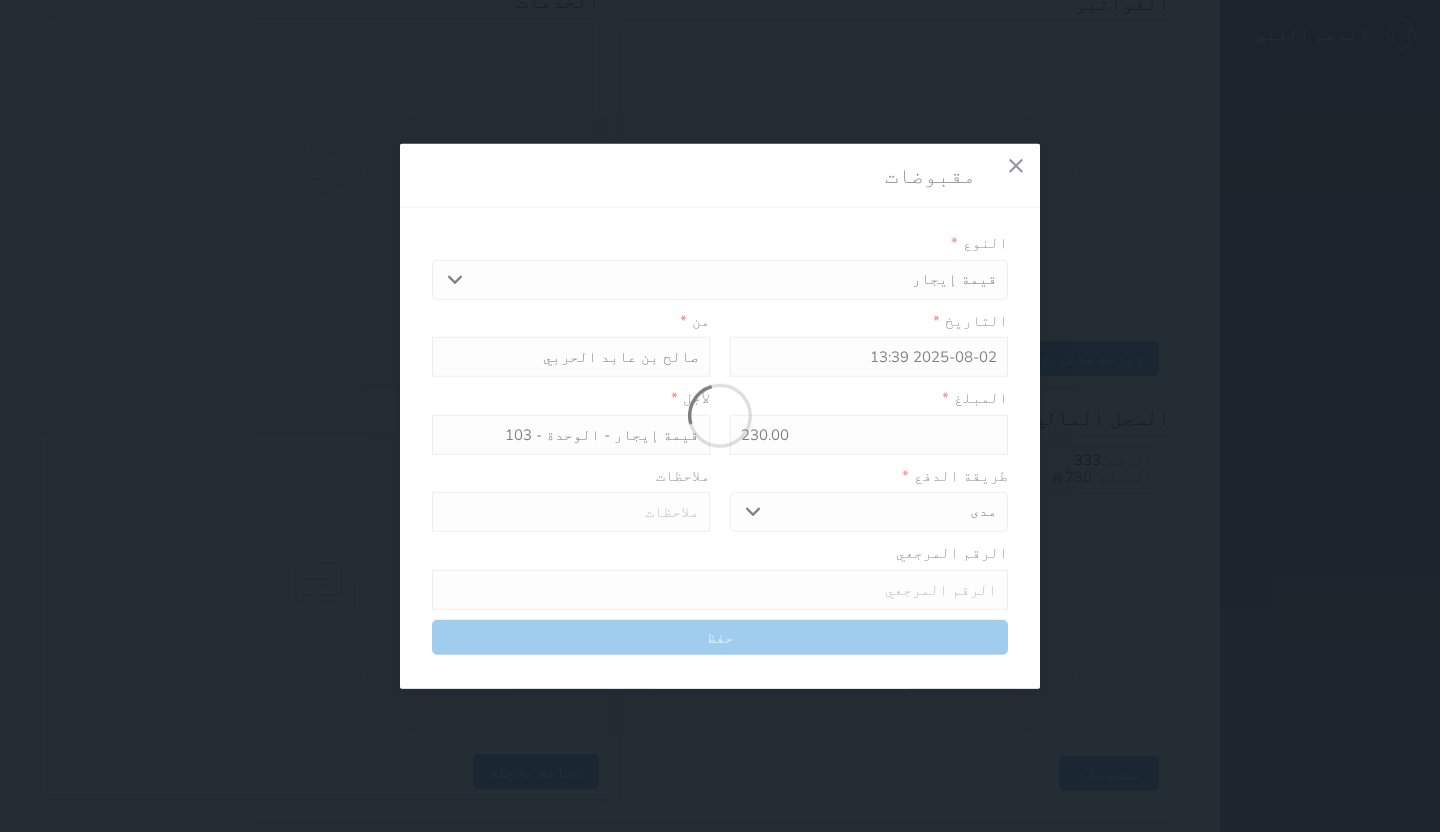 type 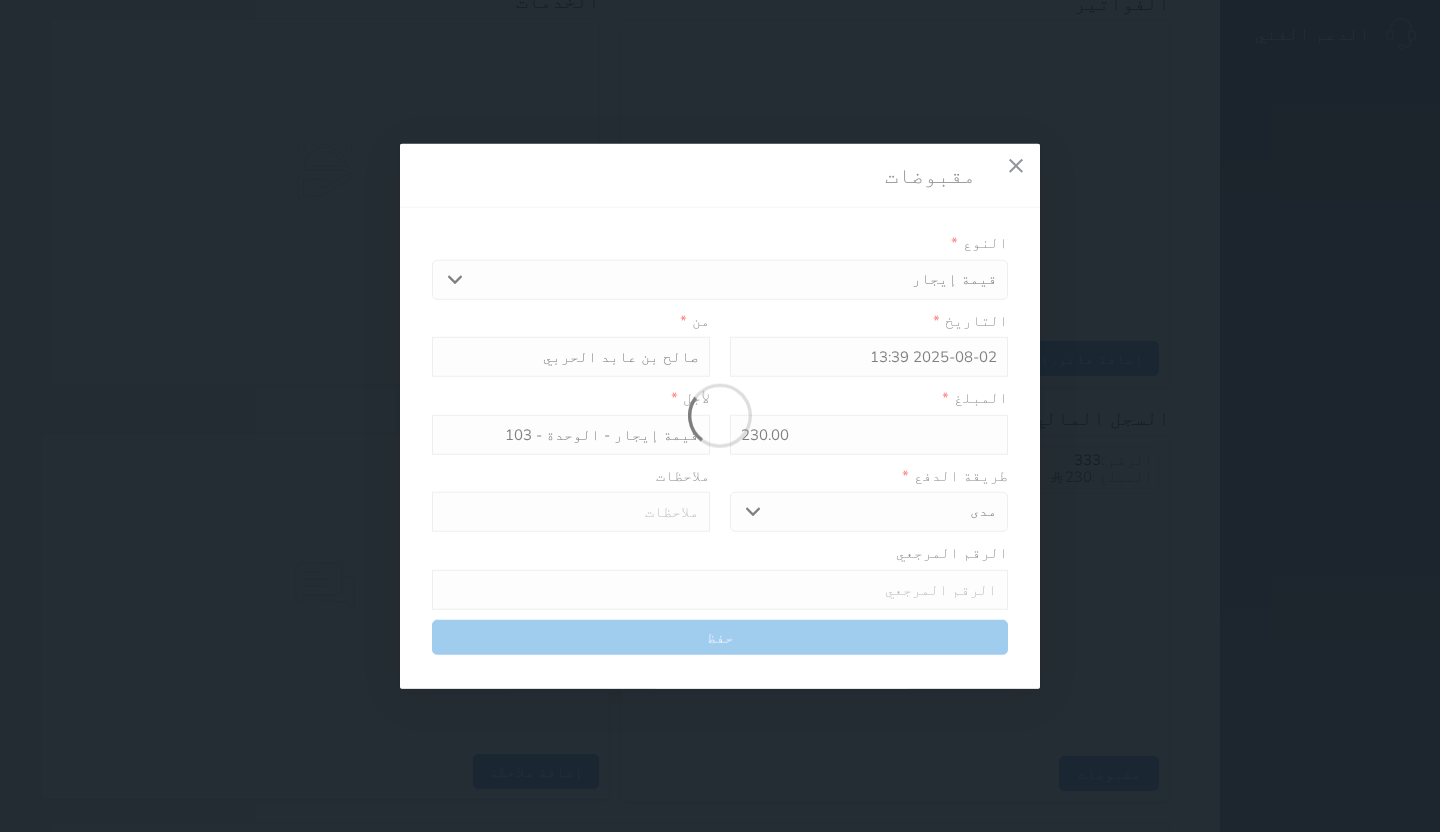 type on "0" 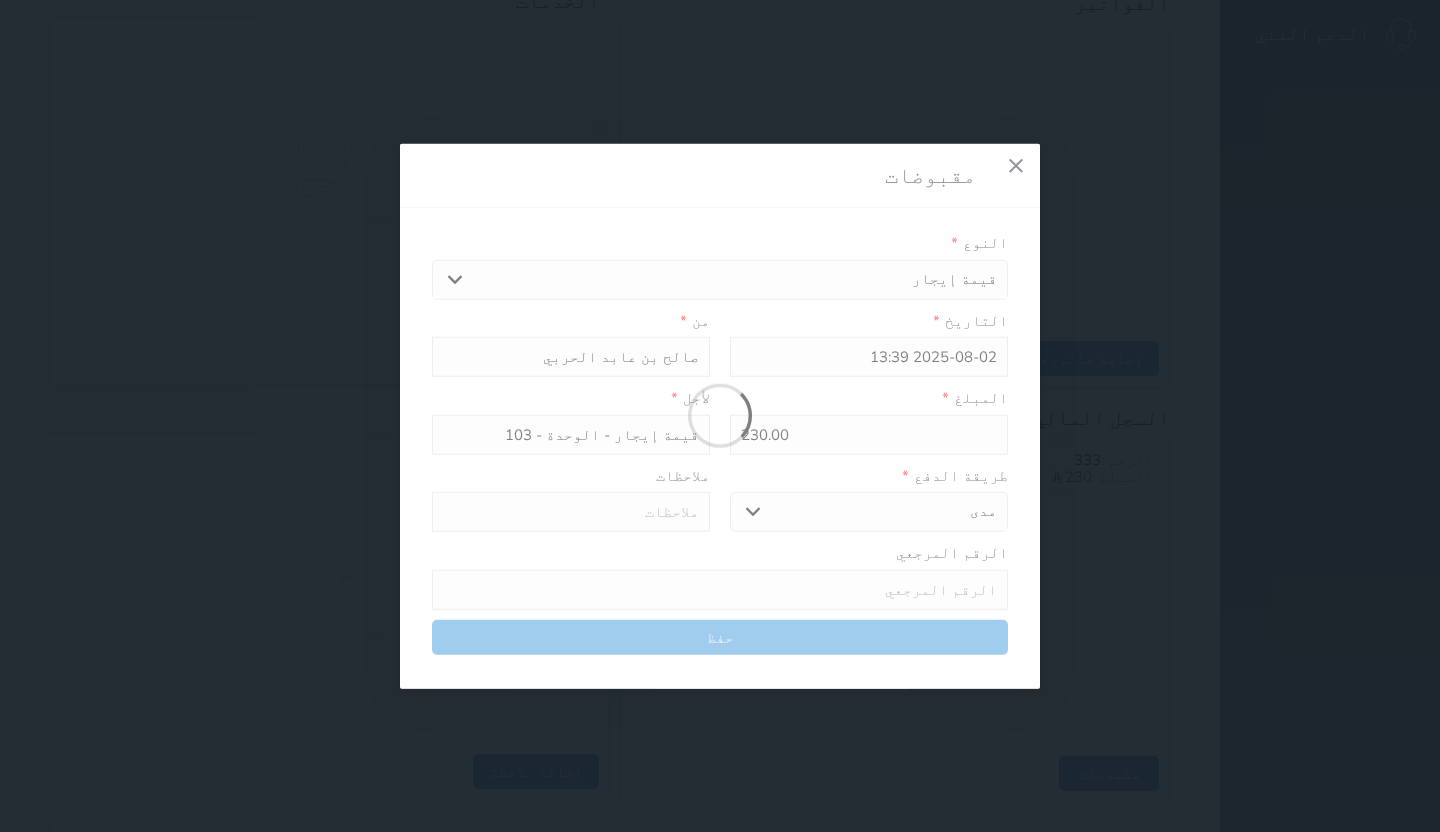 select 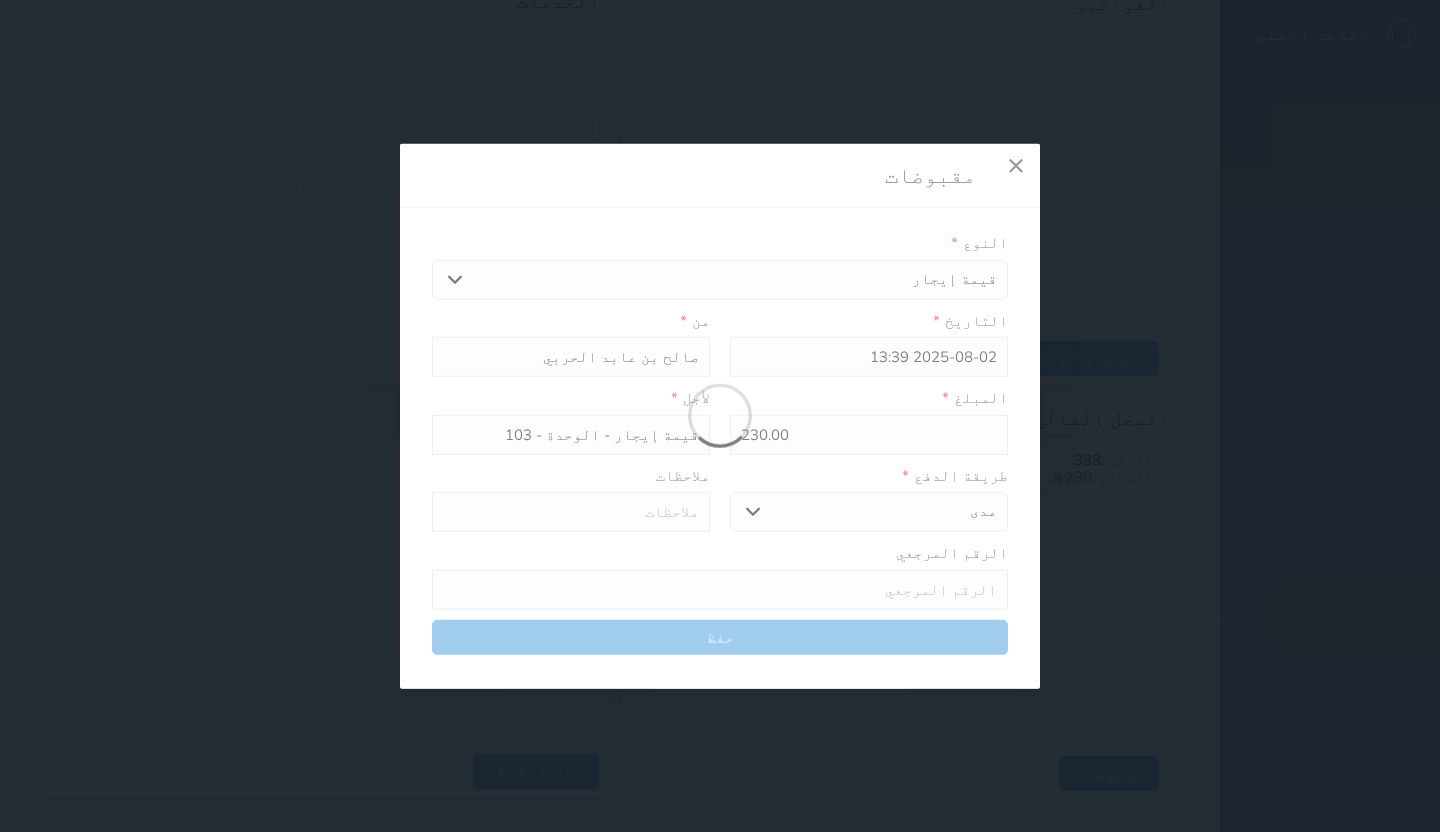 type on "0" 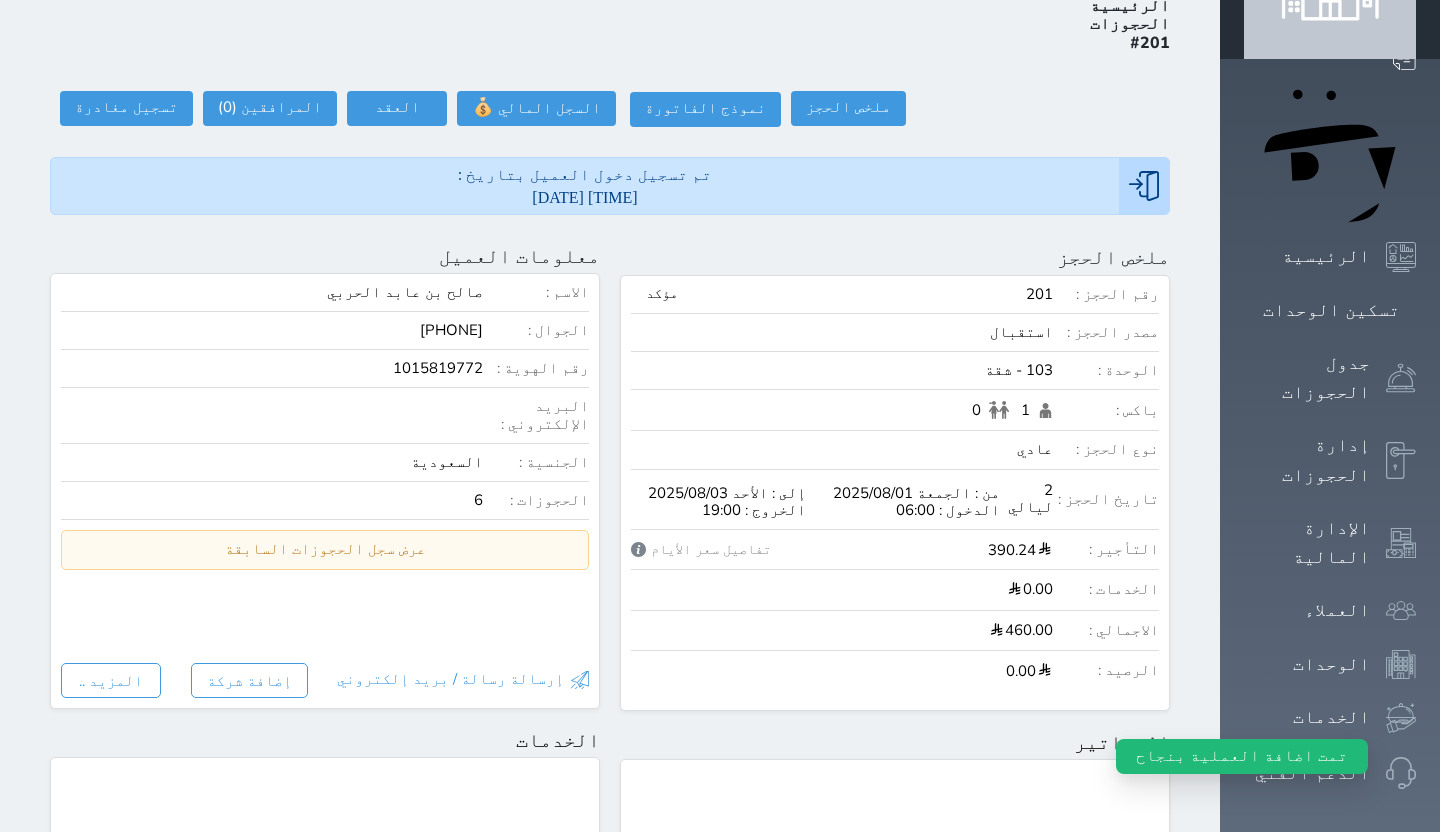 scroll, scrollTop: 0, scrollLeft: 0, axis: both 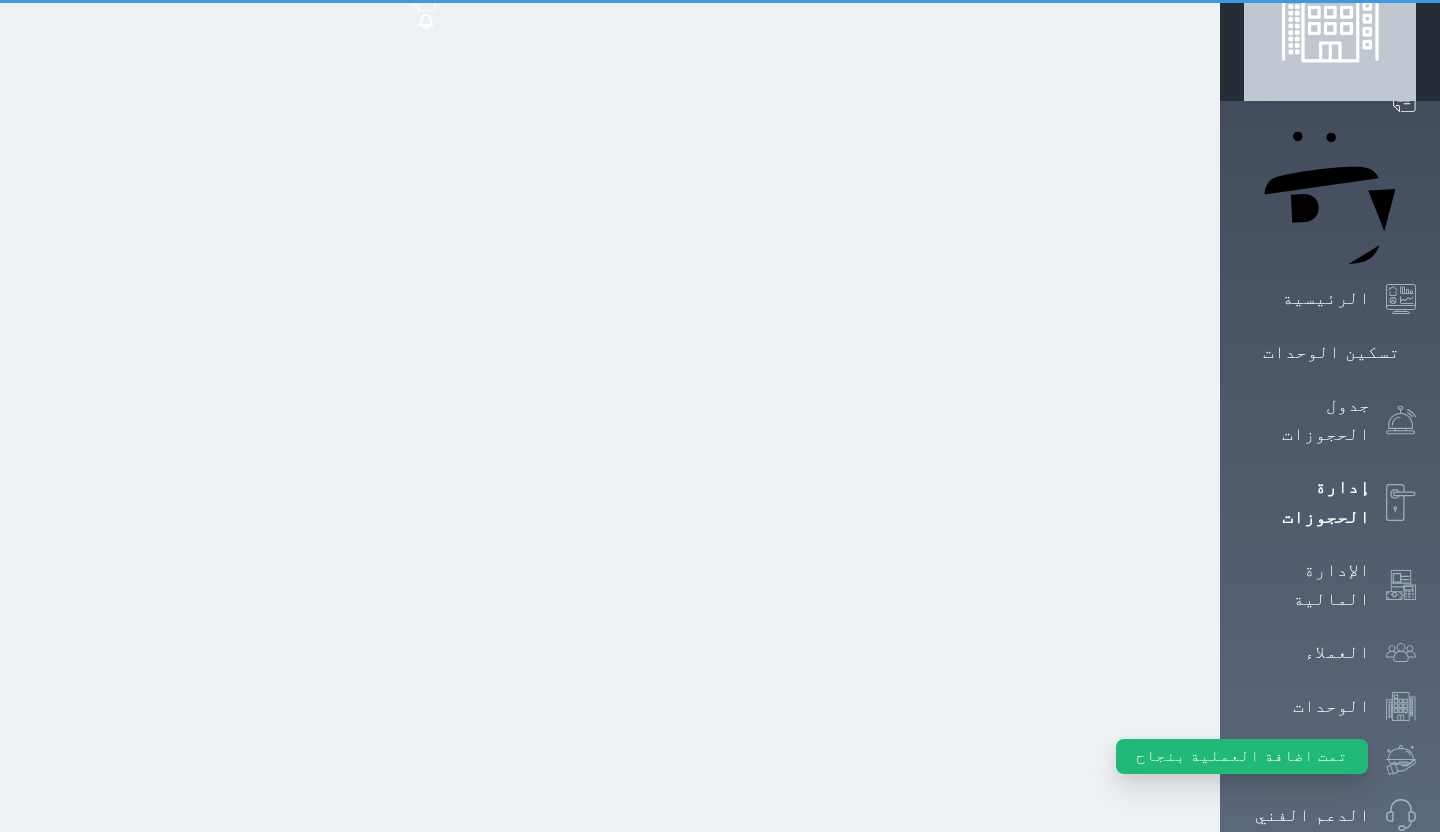 select on "open_all" 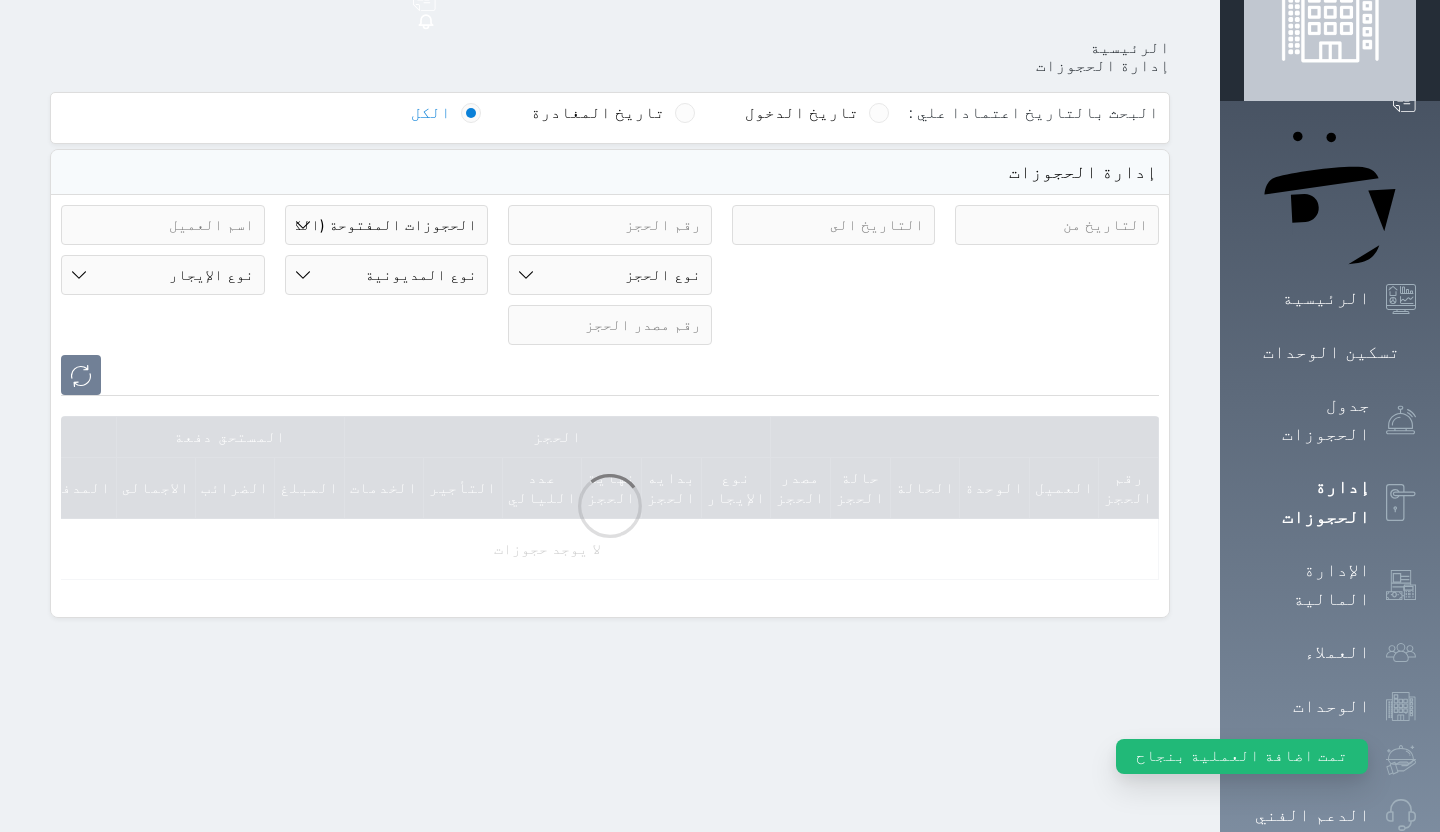 scroll, scrollTop: 0, scrollLeft: 0, axis: both 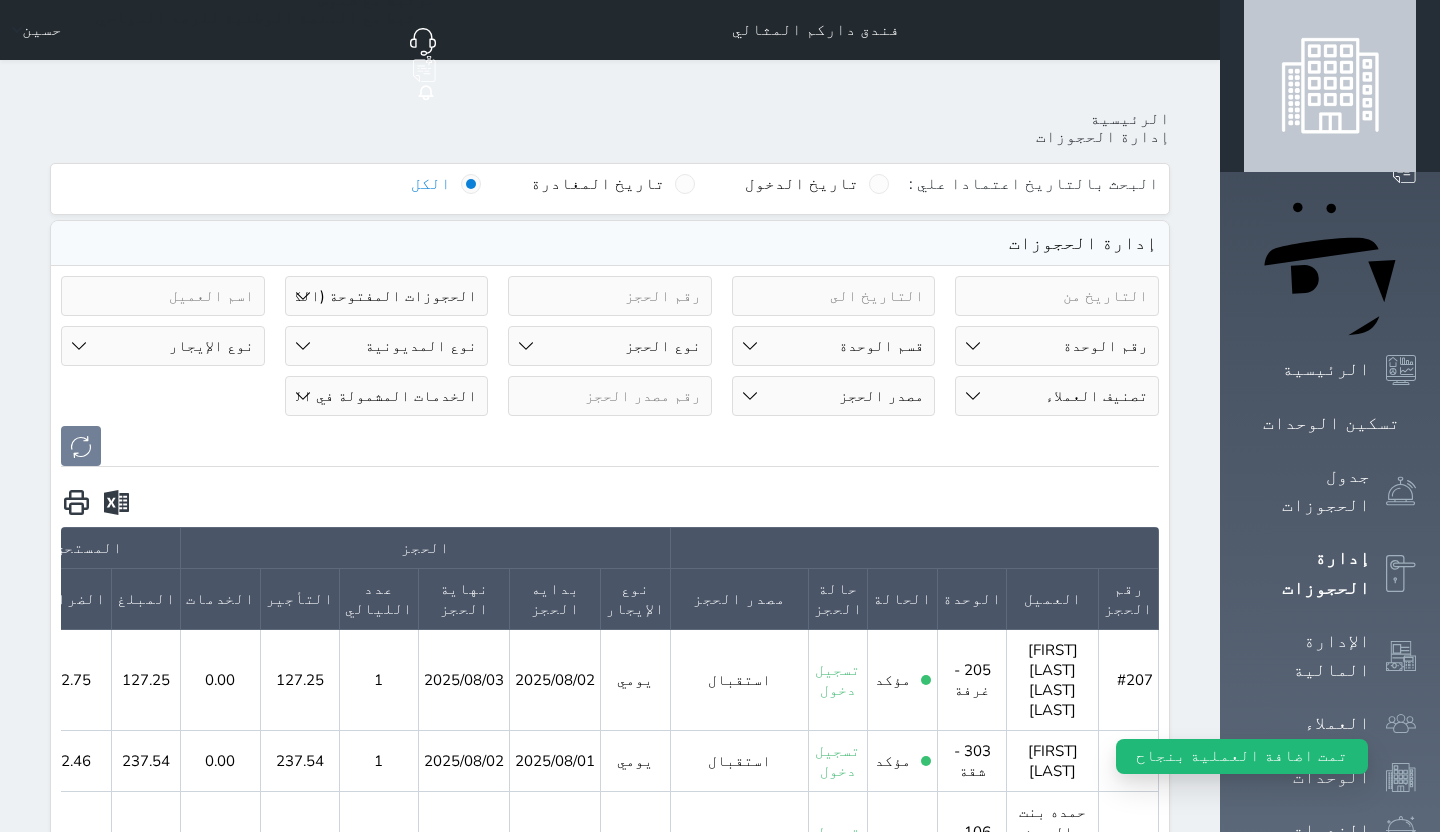 click on "Your browser does not support the audio element.
حجز جماعي جديد   حجز جديد             الرئيسية     تسكين الوحدات     جدول الحجوزات     إدارة الحجوزات       الإدارة المالية     العملاء       الوحدات     الخدمات         الدعم الفني
فندق داركم المثالي
حجز جماعي جديد   حجز جديد   غير مرتبط مع منصة زاتكا المرحلة الثانية   مرتبط مع شموس   مرتبط مع المنصة الوطنية للرصد السياحي             إشعار   الغرفة   النزيل   المصدر
حسين
الرئيسية إدارة الحجوزات   البحث بالتاريخ اعتمادا علي :        تاريخ الدخول       تاريخ المغادرة       الكل   إدارة الحجوزات
حالة الحجز" at bounding box center [720, 893] 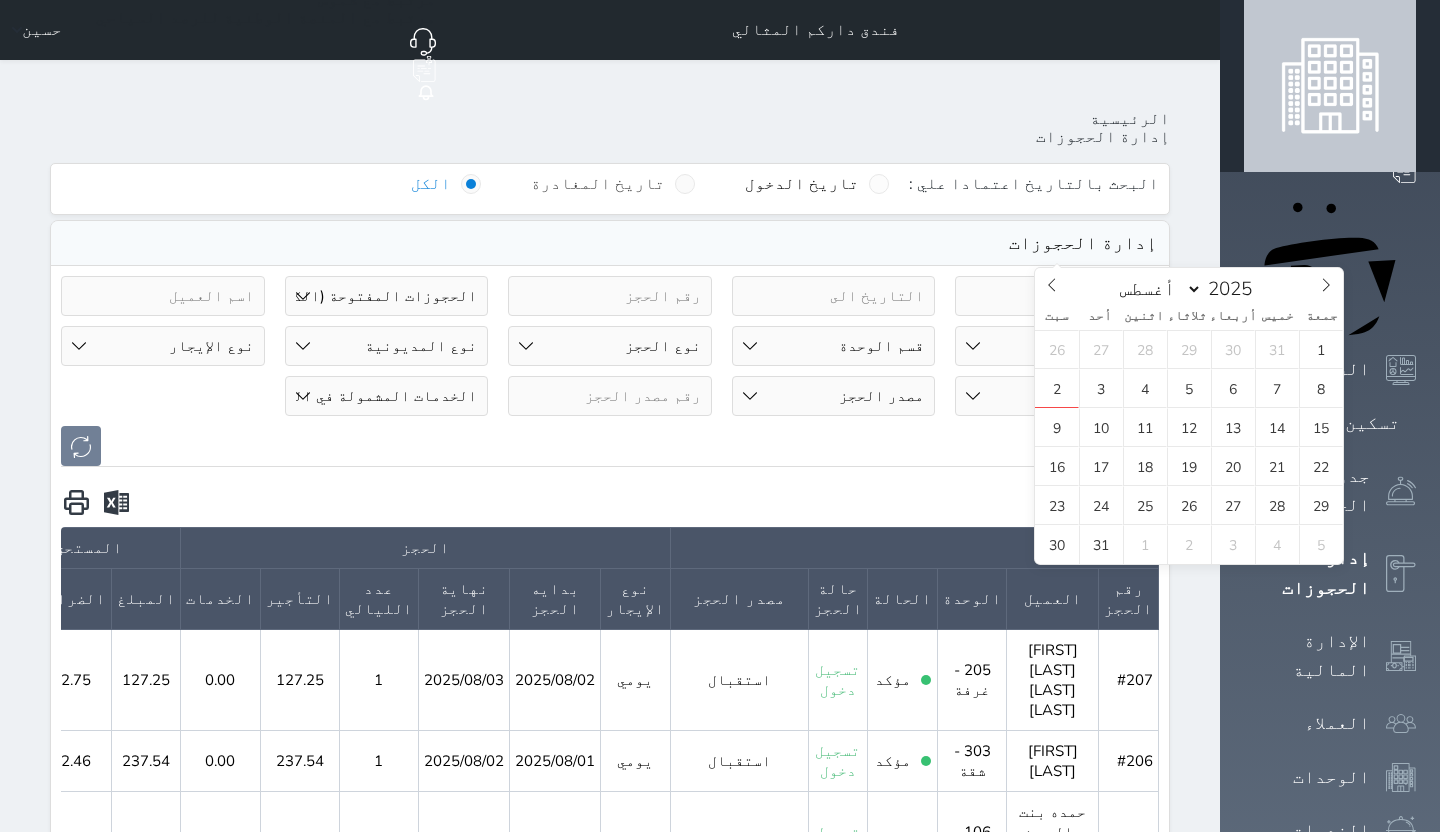 click at bounding box center [685, 184] 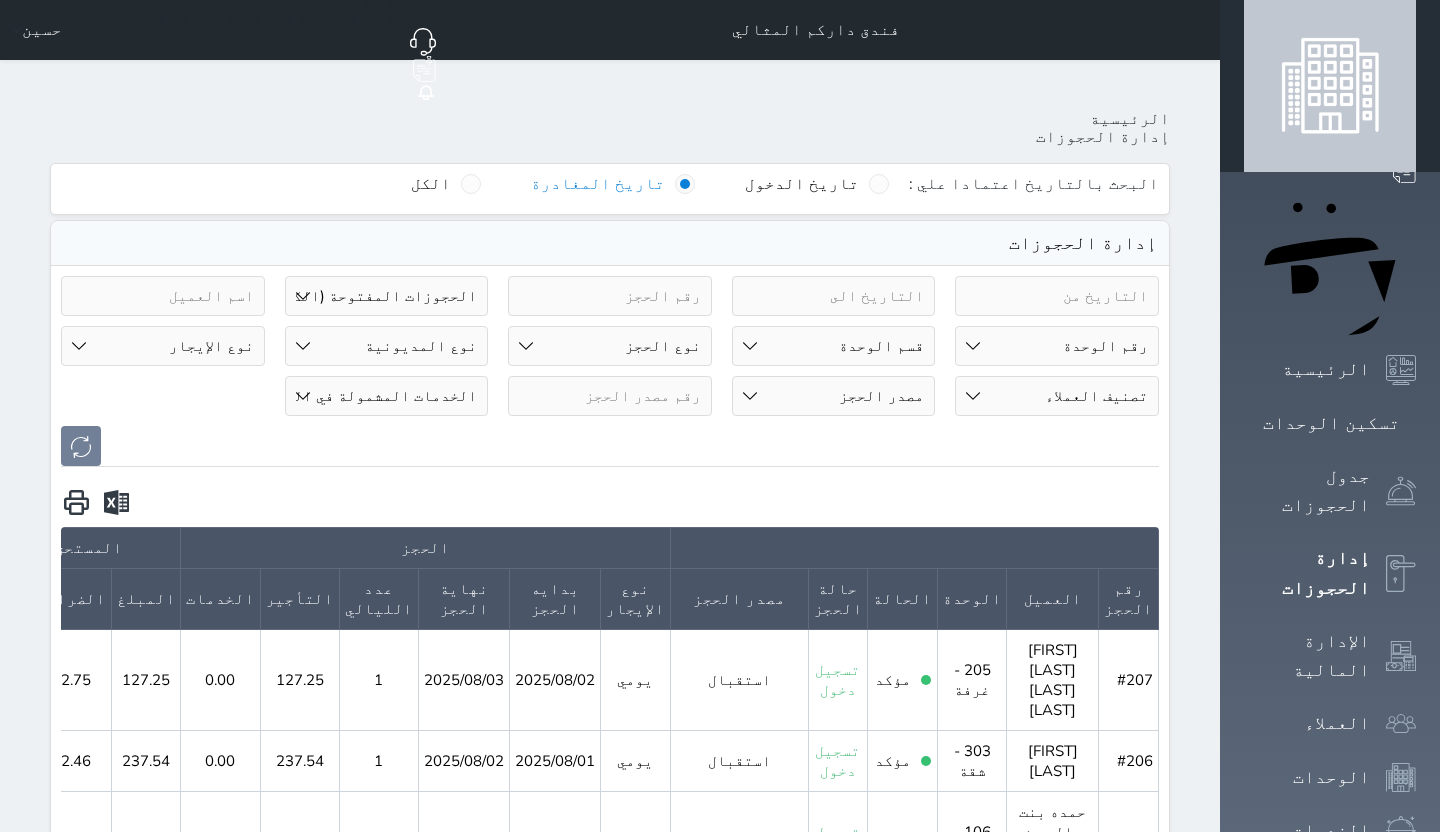 click at bounding box center (1057, 296) 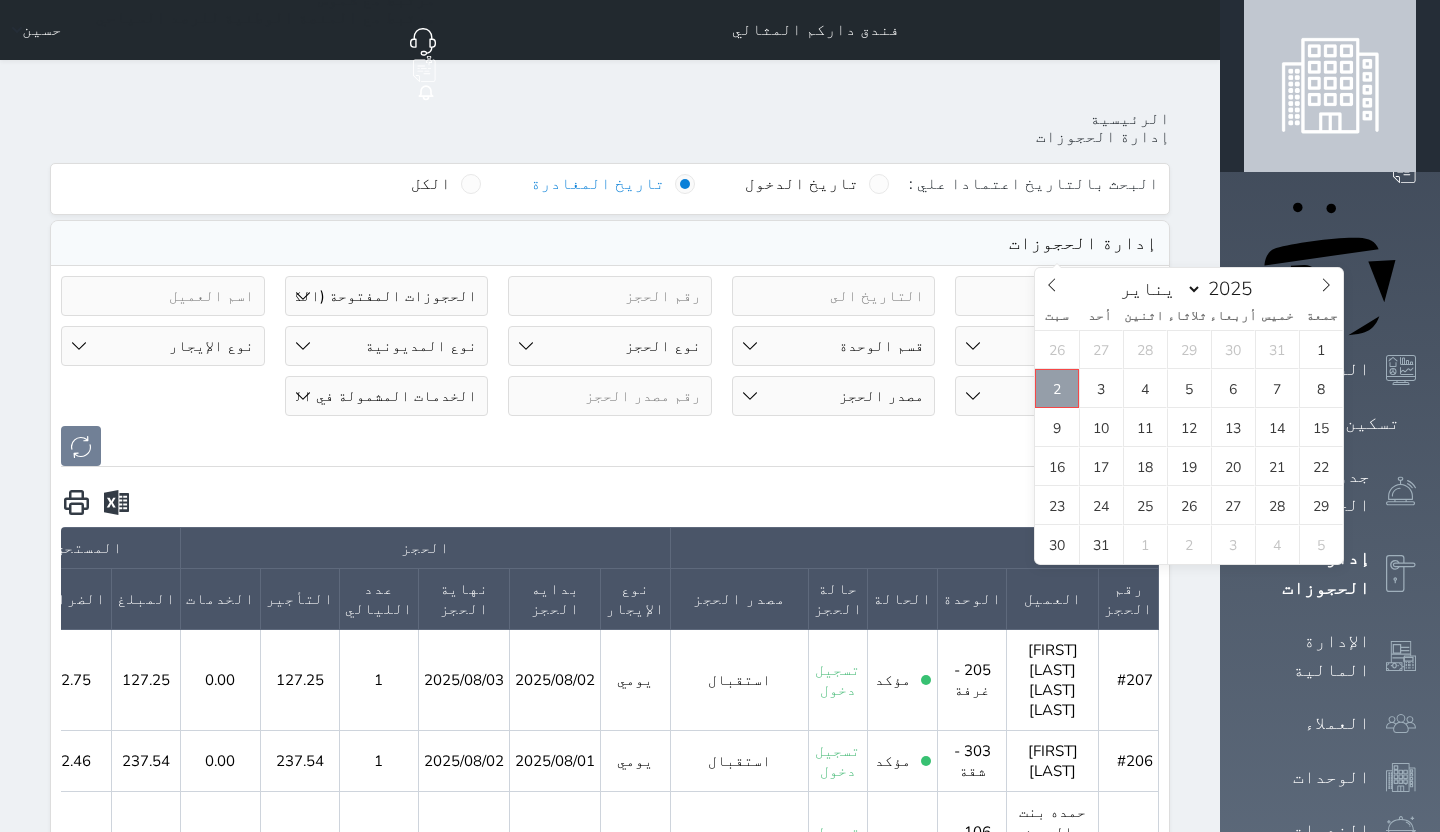 click on "2" at bounding box center (1057, 388) 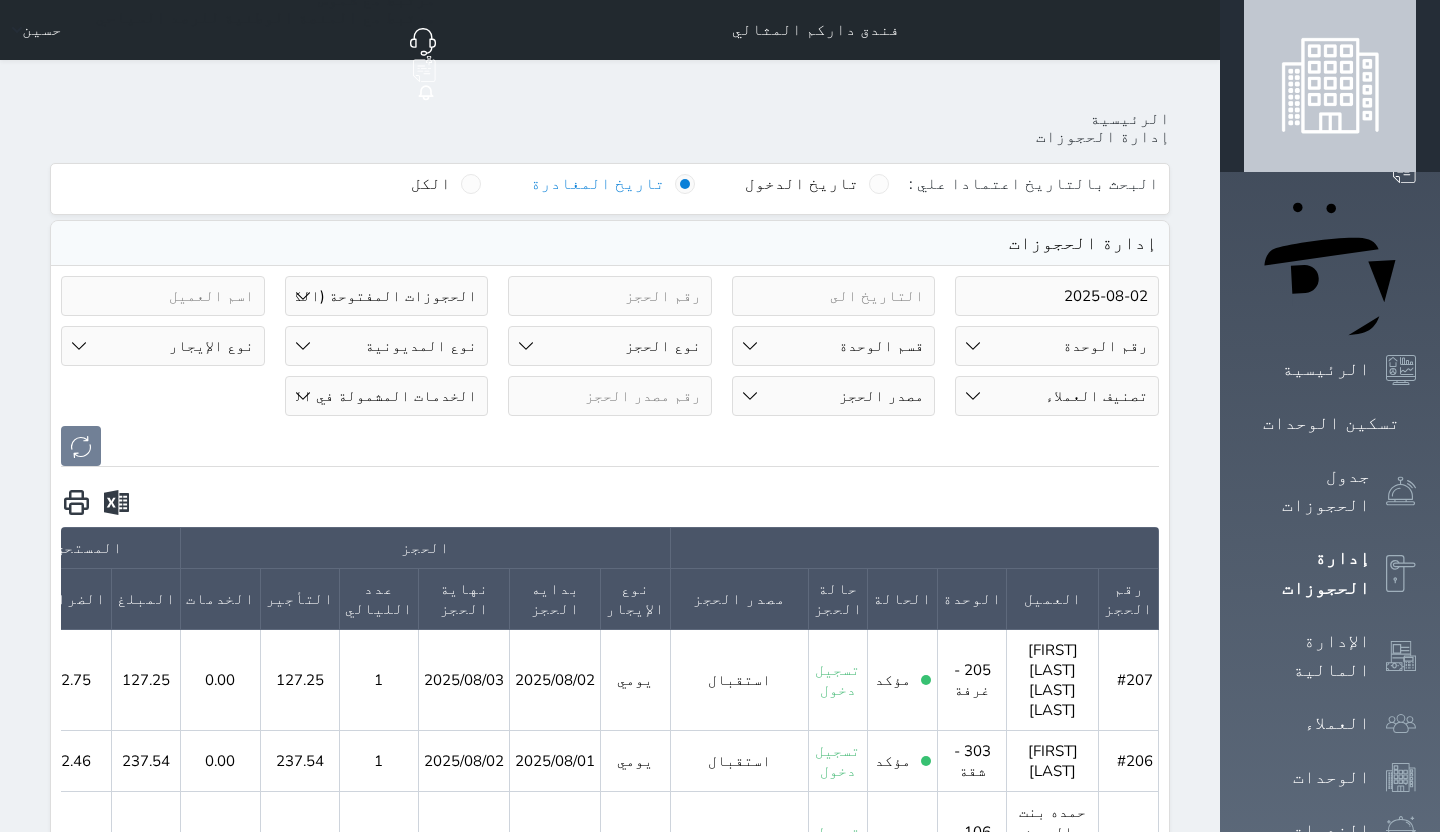 click at bounding box center [834, 296] 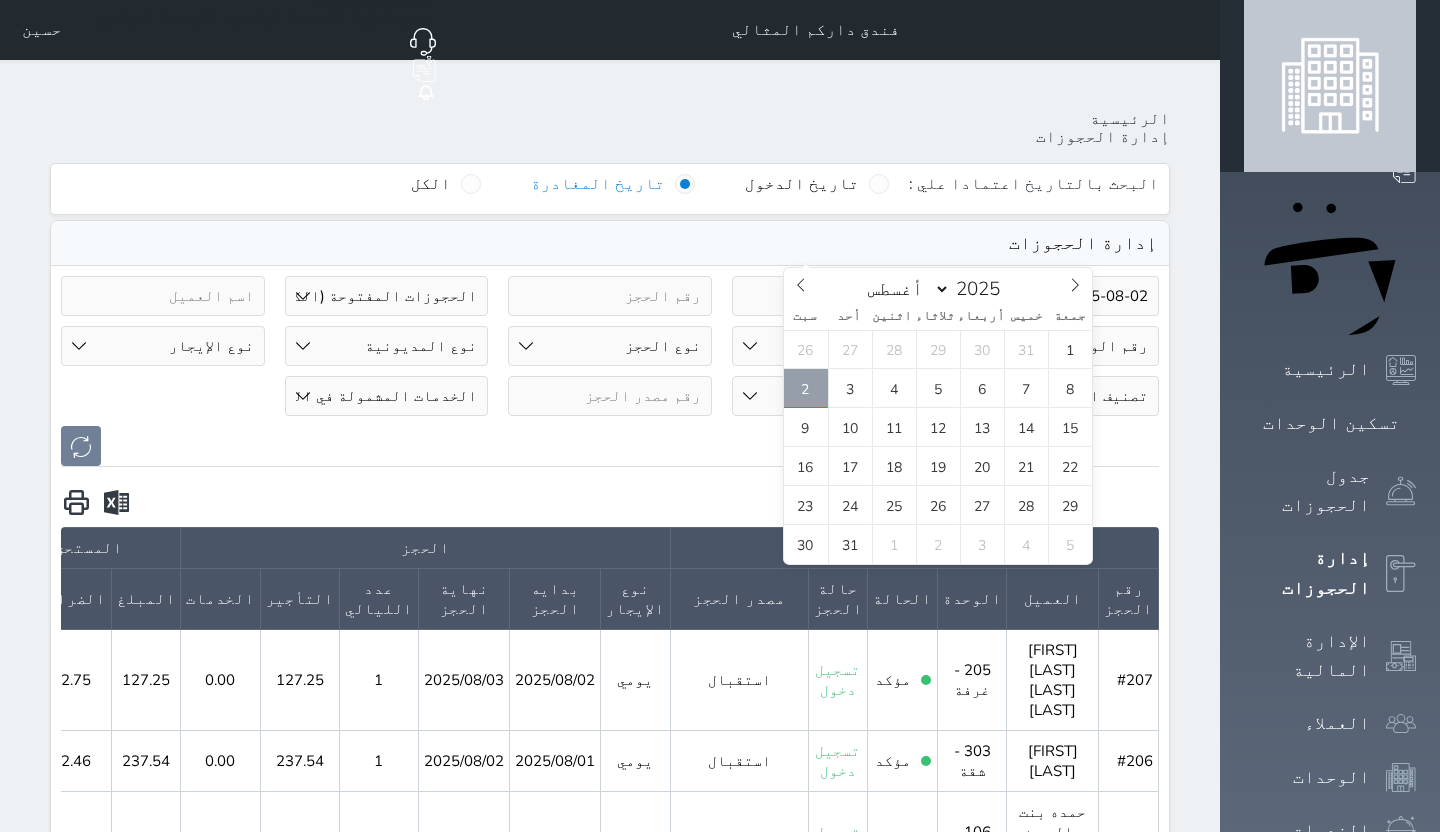 click on "2" at bounding box center (806, 388) 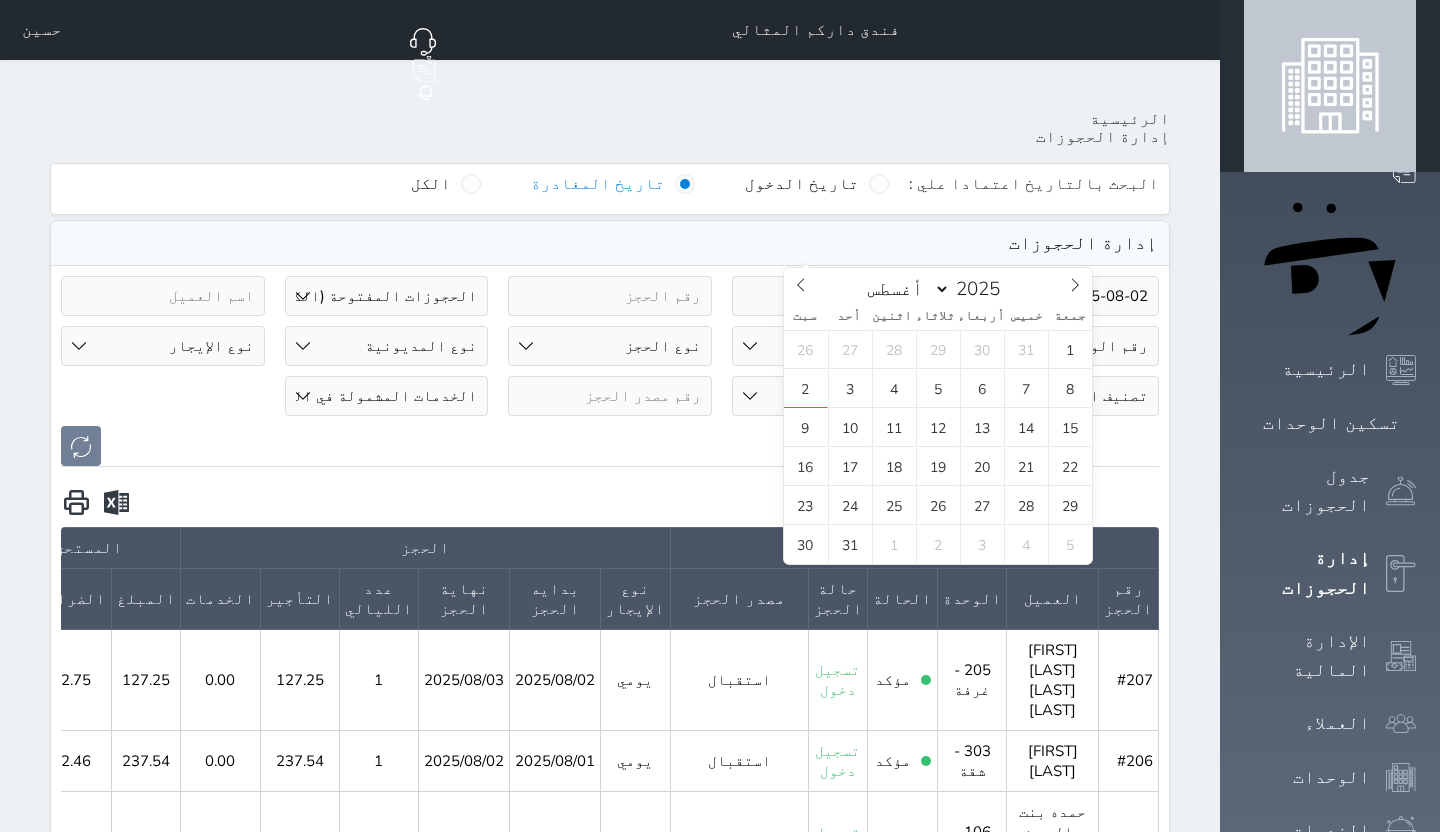type on "2025-08-02" 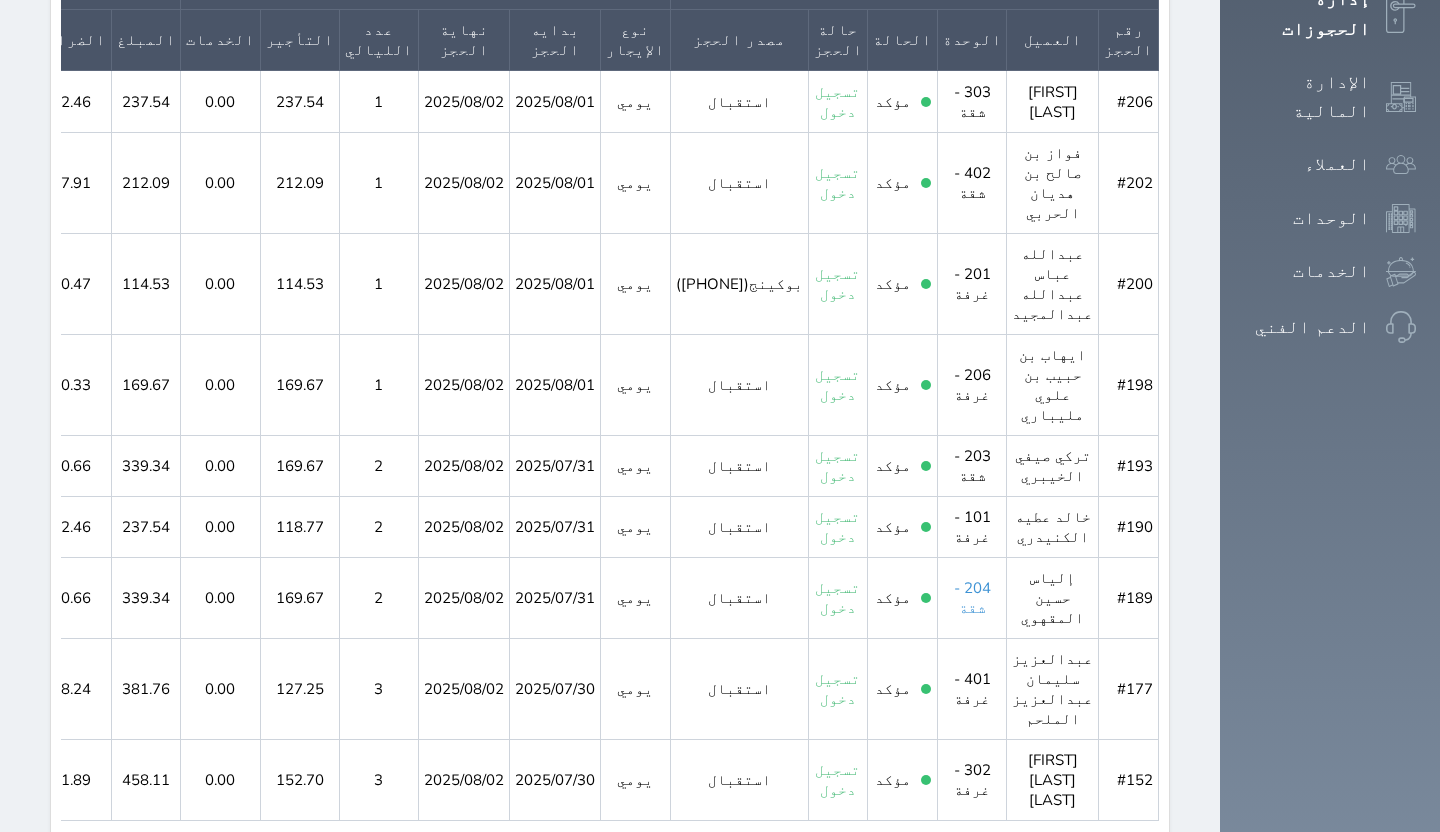 scroll, scrollTop: 574, scrollLeft: 0, axis: vertical 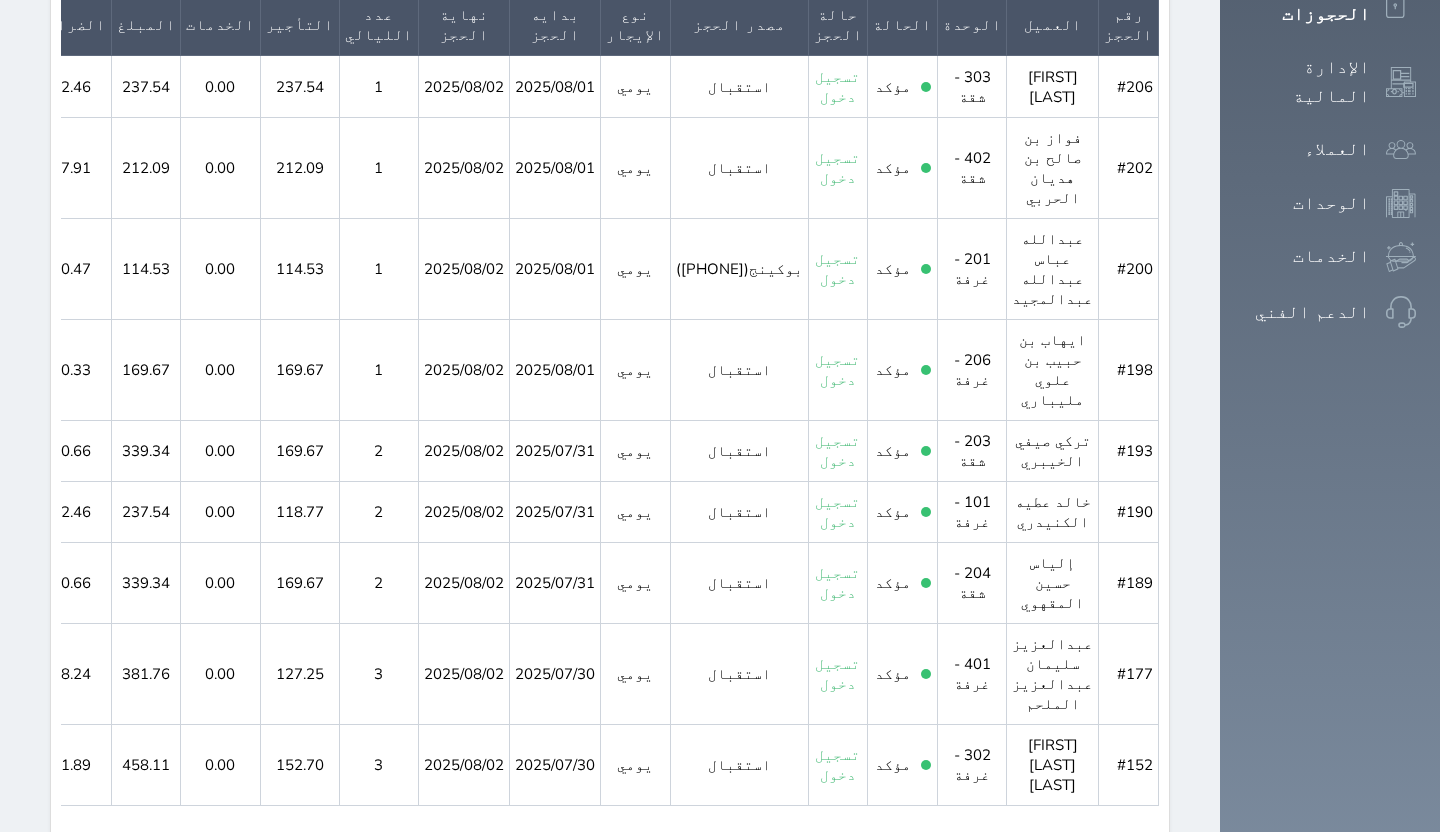 click 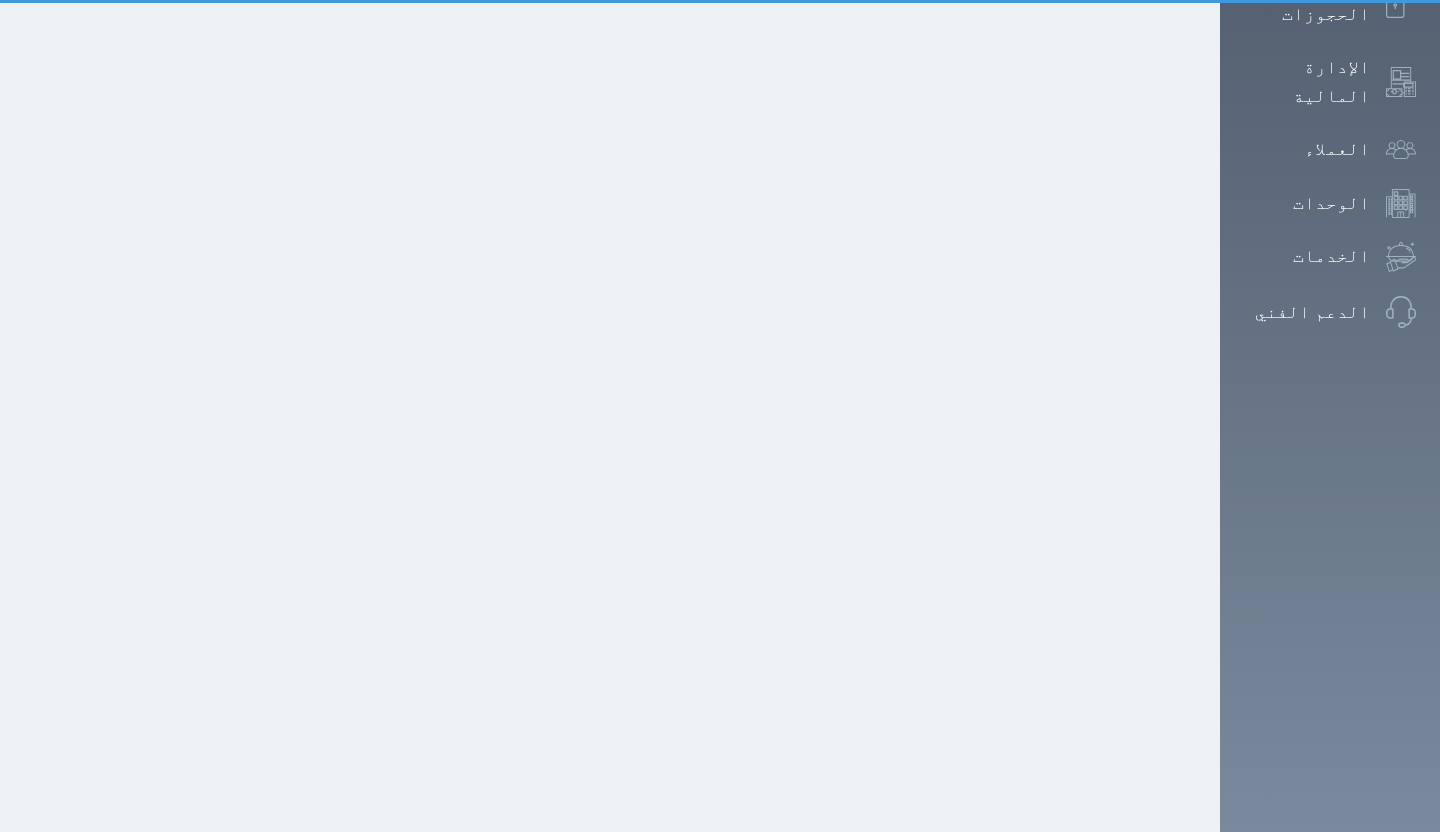 scroll, scrollTop: 0, scrollLeft: 0, axis: both 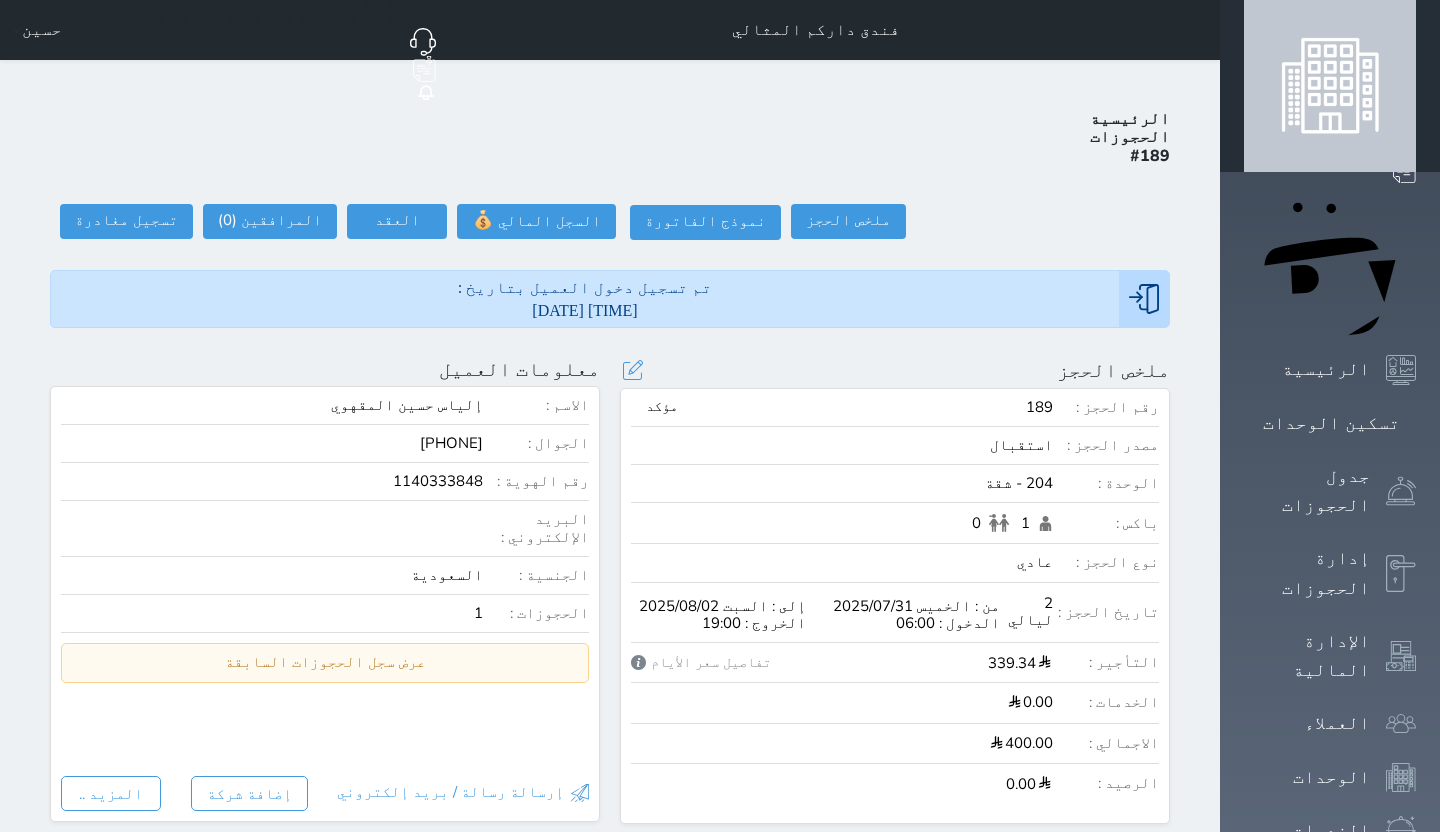 select 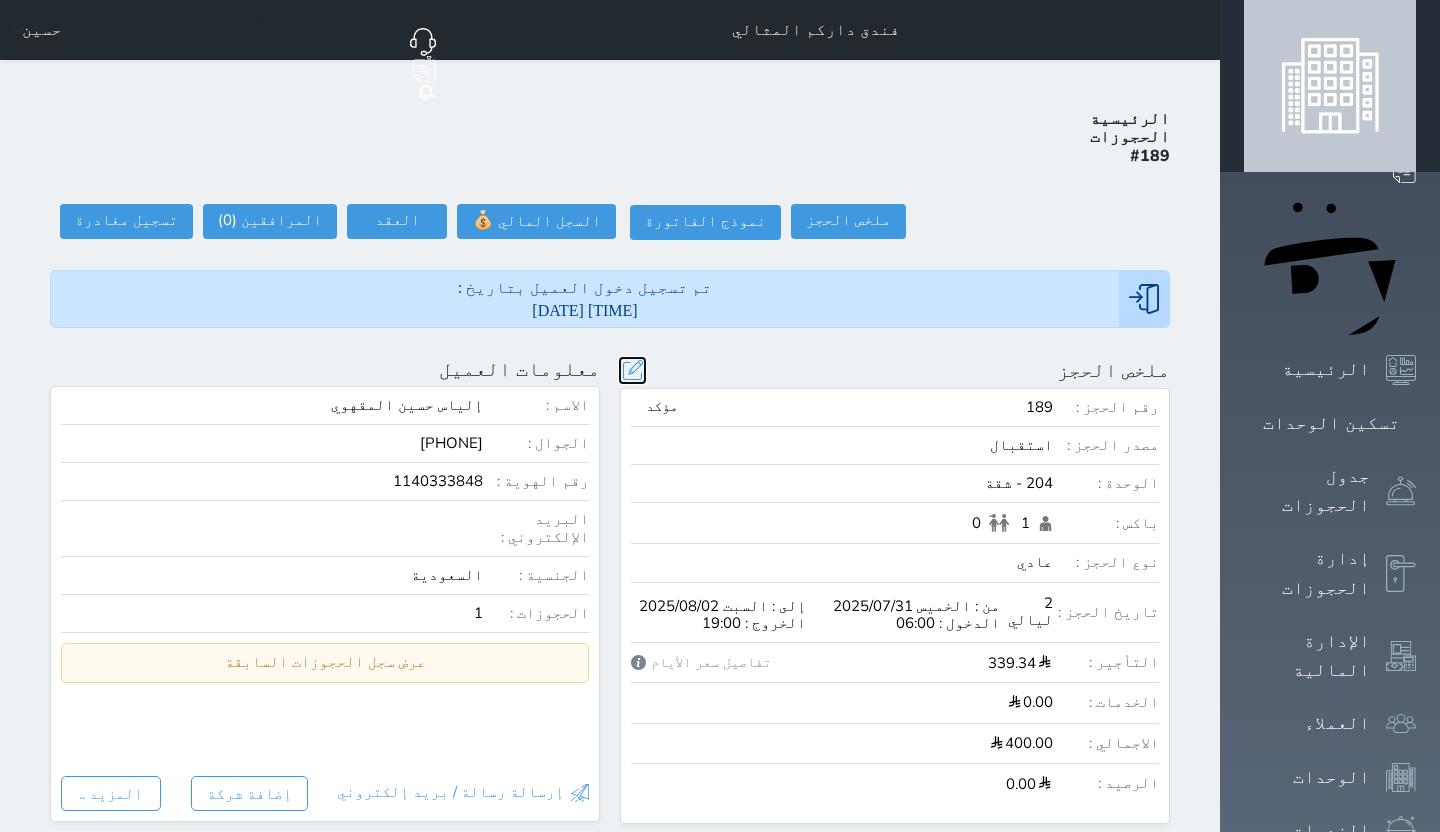 click at bounding box center [632, 370] 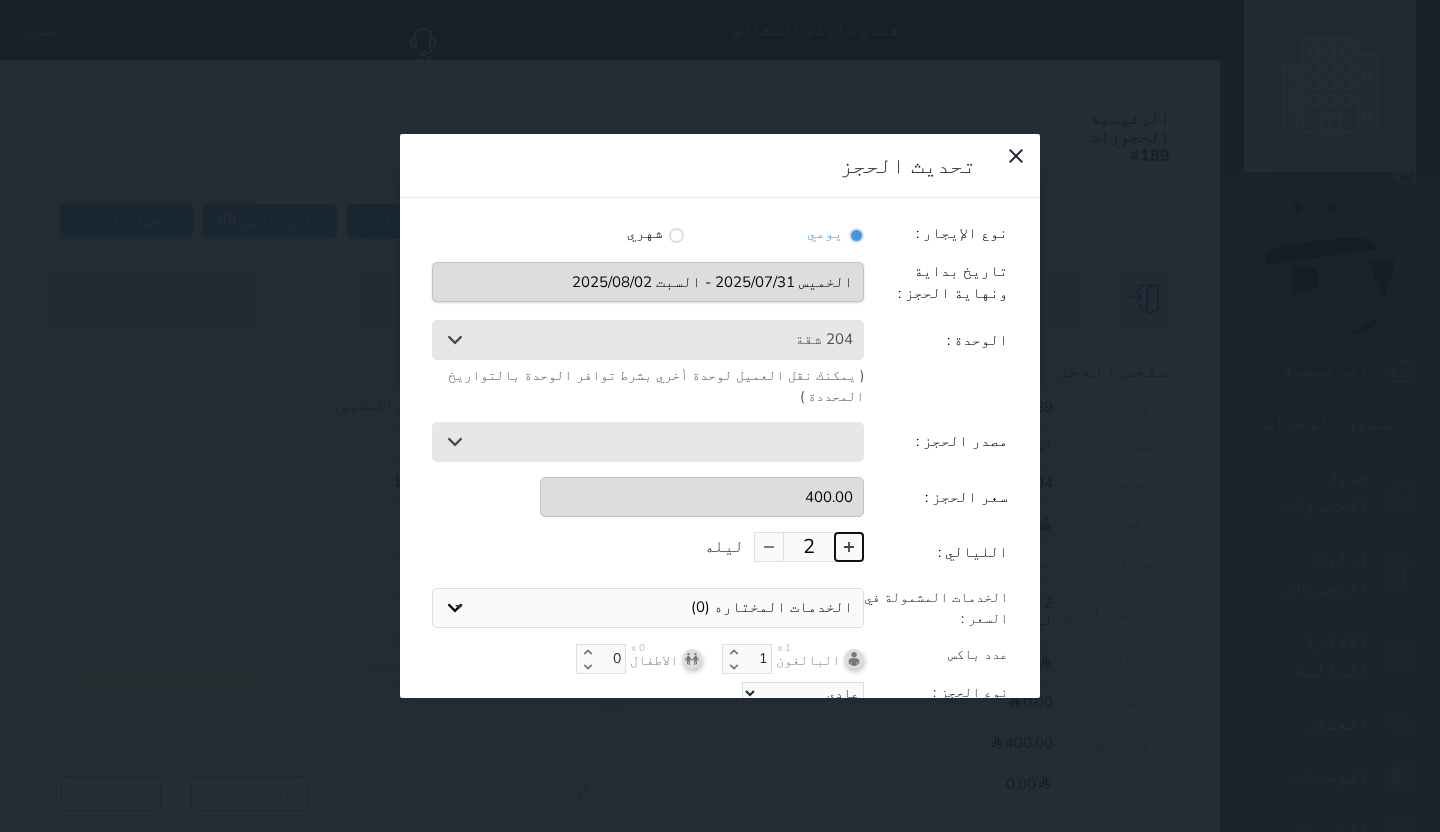 click at bounding box center (849, 547) 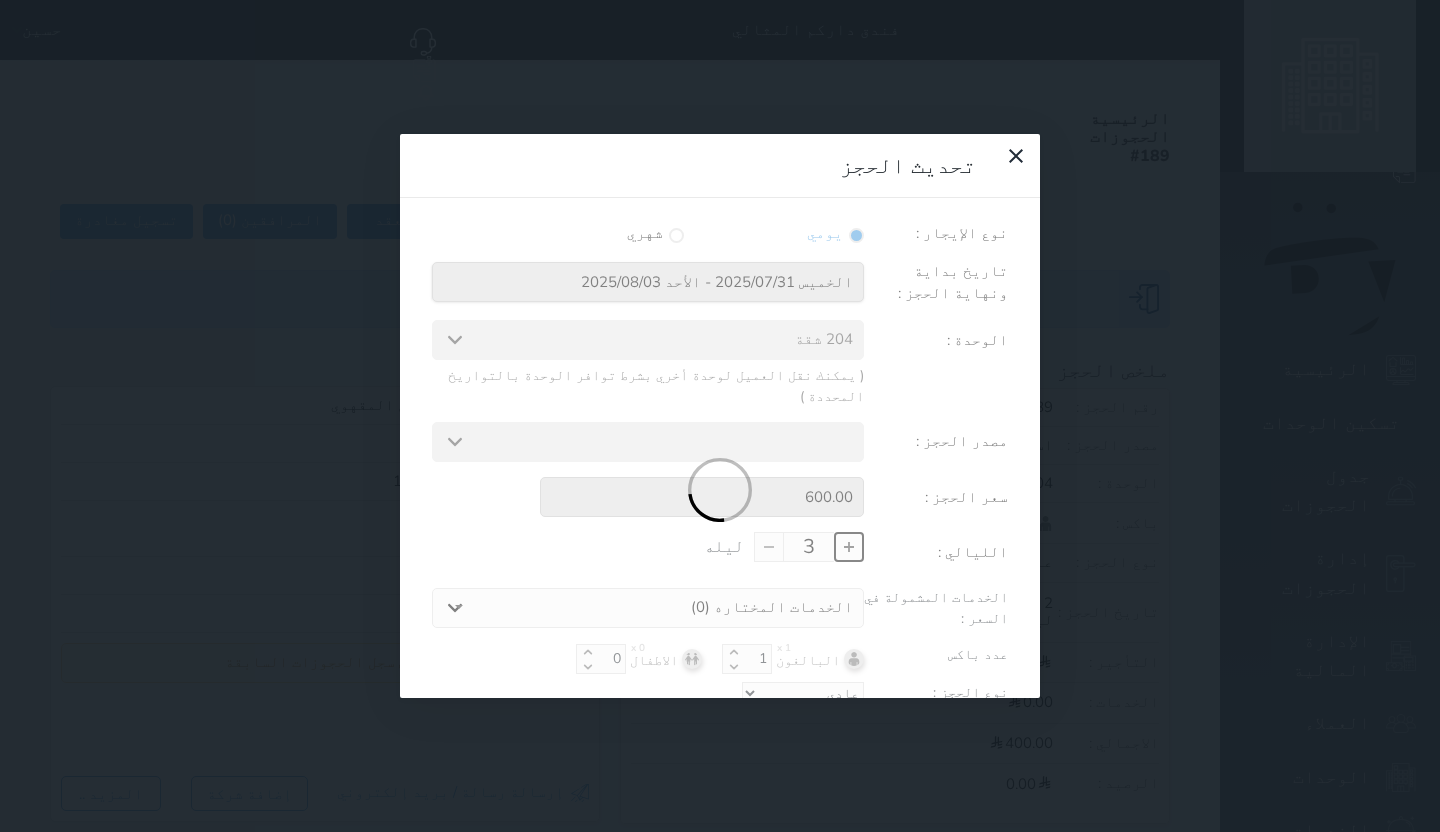 scroll, scrollTop: 44, scrollLeft: 0, axis: vertical 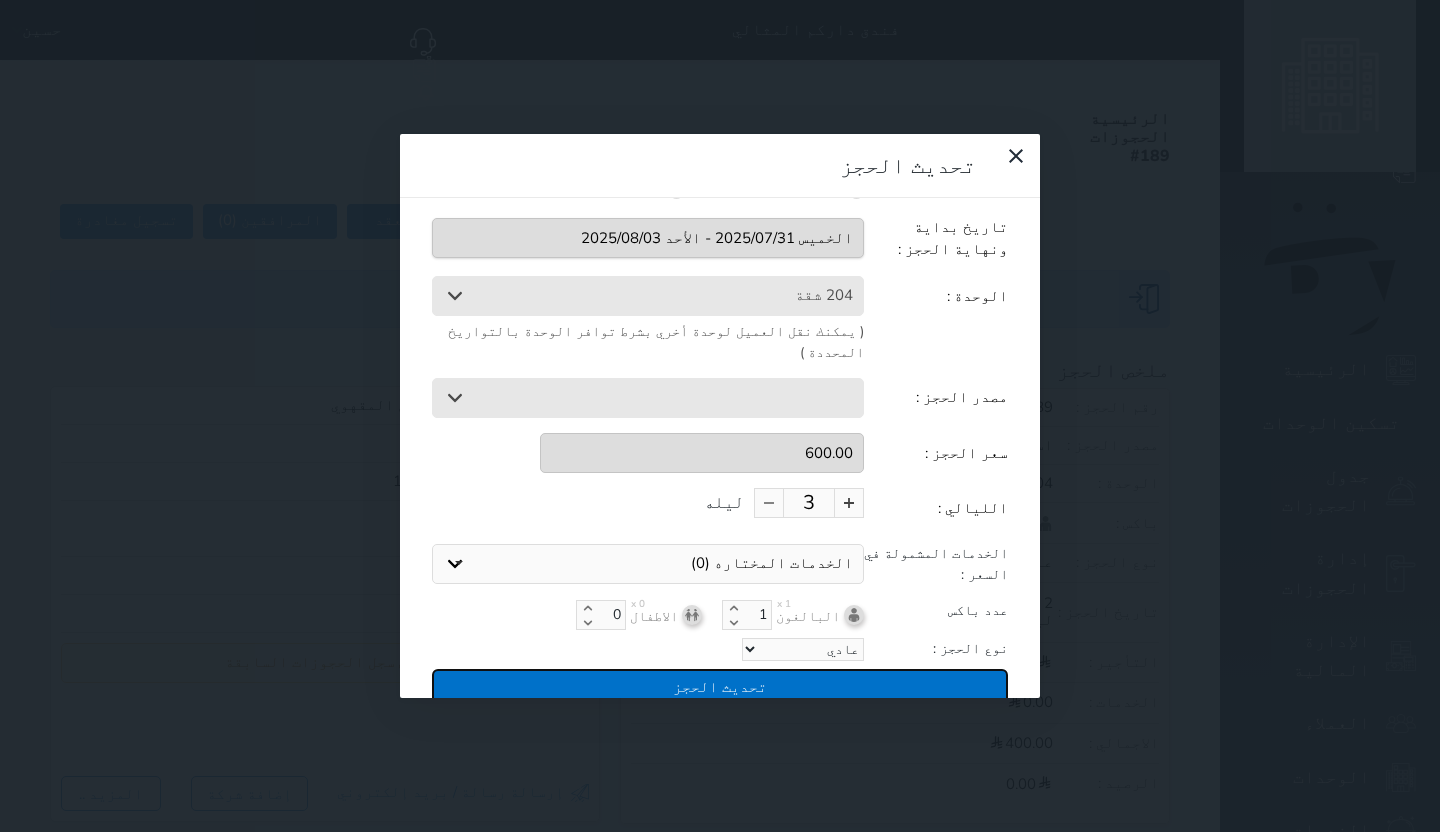click on "تحديث الحجز" at bounding box center (720, 686) 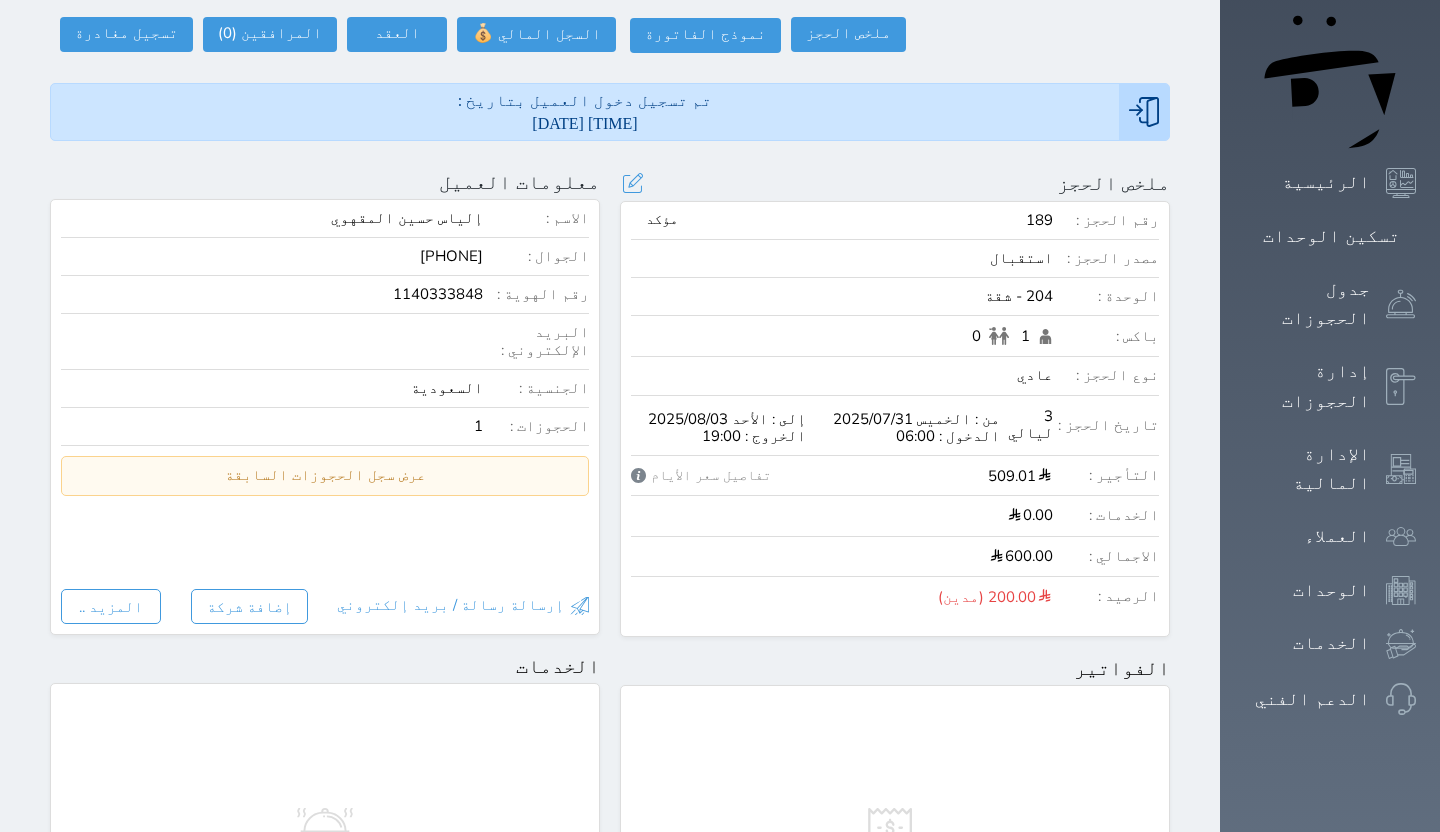 scroll, scrollTop: 141, scrollLeft: 0, axis: vertical 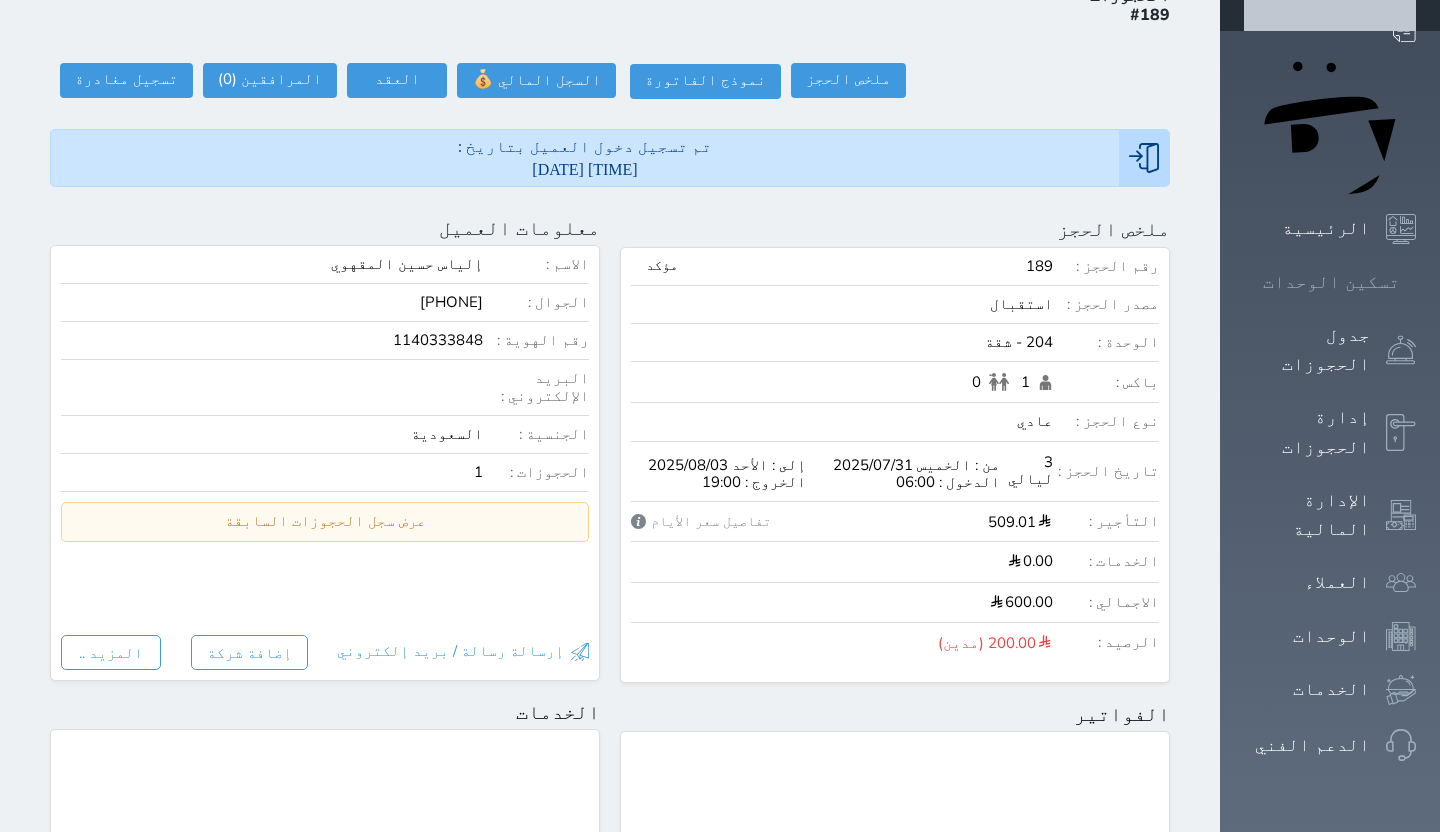 click on "تسكين الوحدات" at bounding box center [1331, 282] 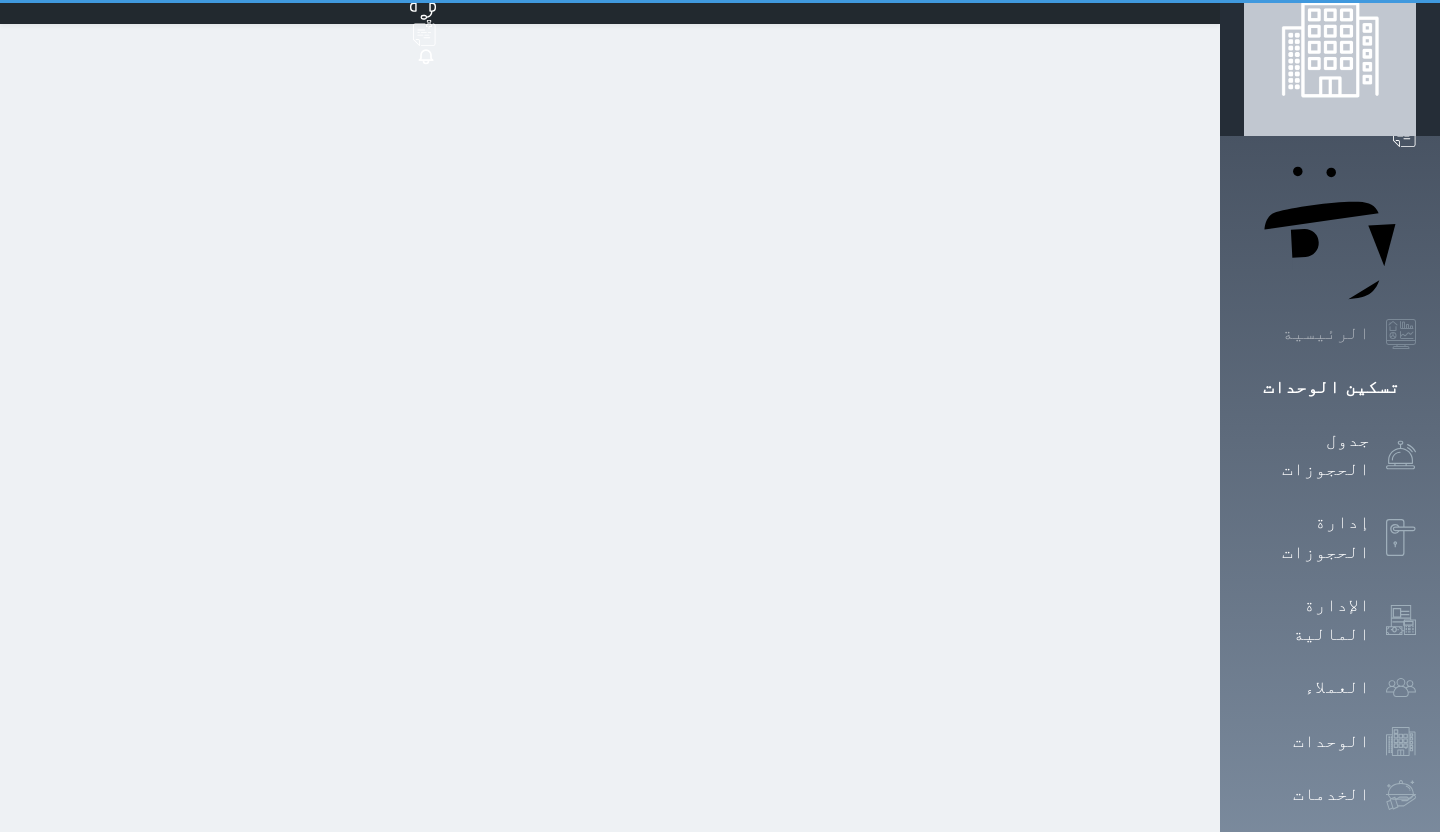 scroll, scrollTop: 0, scrollLeft: 0, axis: both 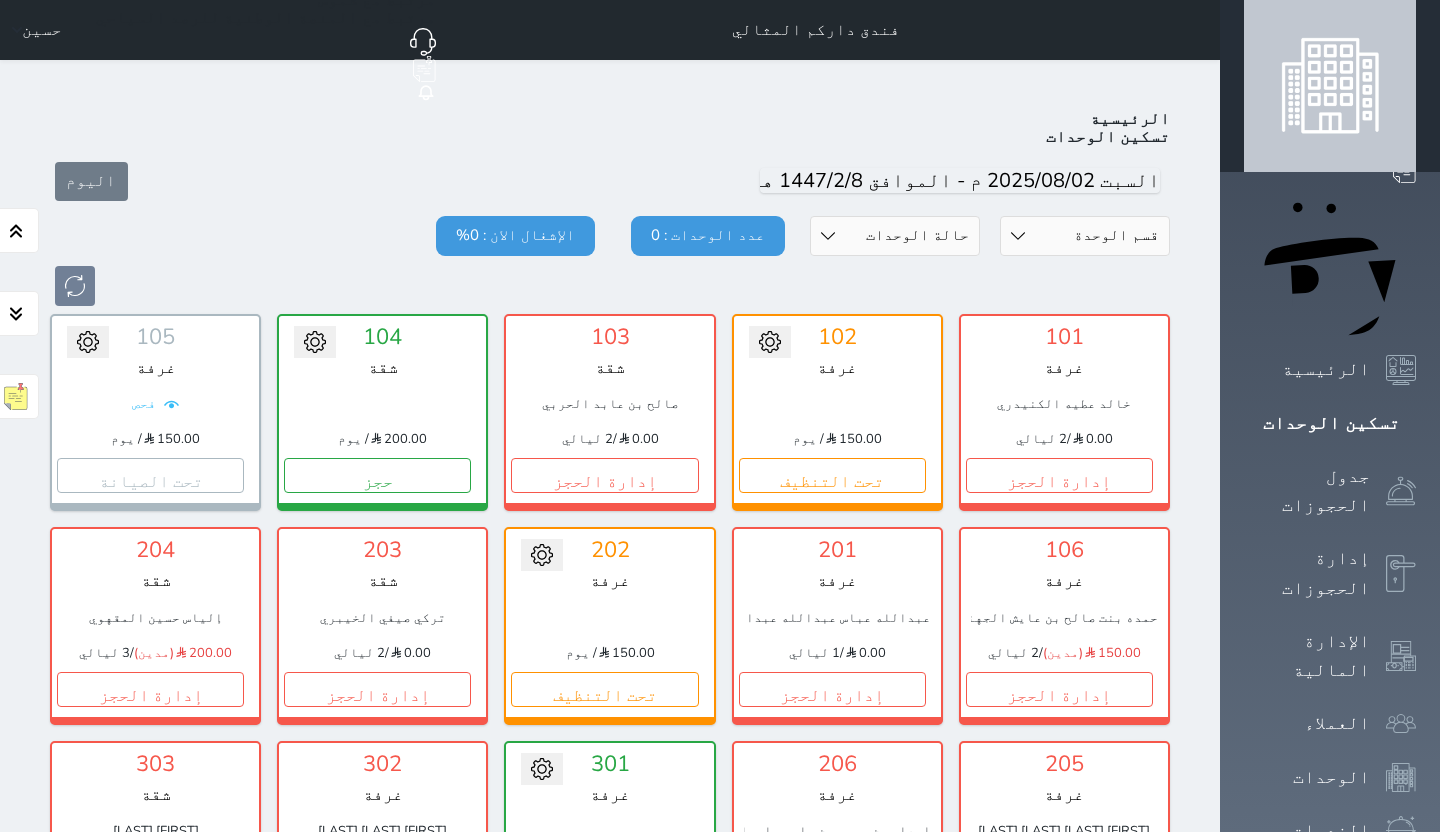 click on "حالة الوحدات متاح تحت التنظيف تحت الصيانة سجل دخول  لم يتم تسجيل الدخول" at bounding box center (895, 236) 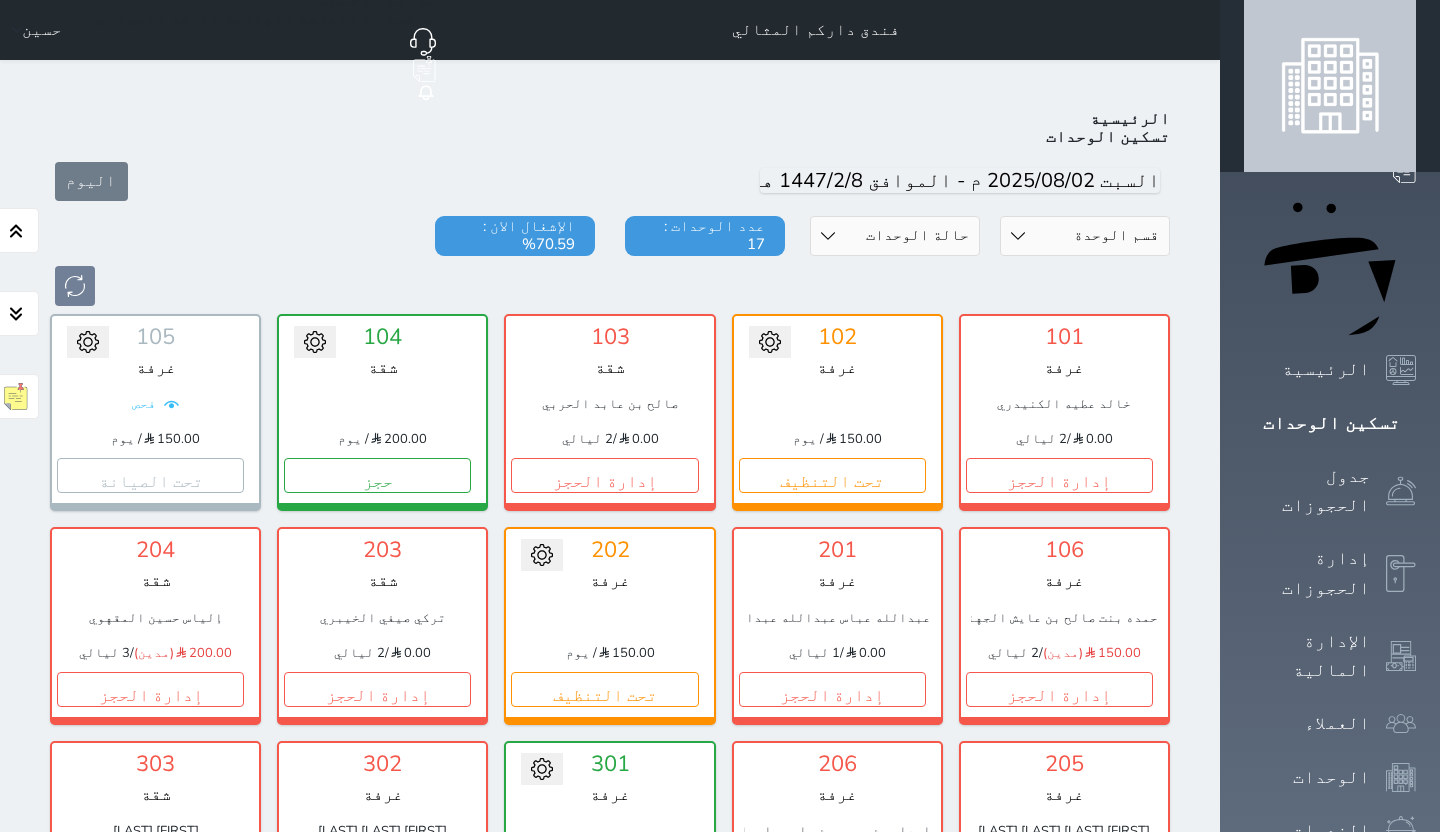 scroll, scrollTop: 78, scrollLeft: 0, axis: vertical 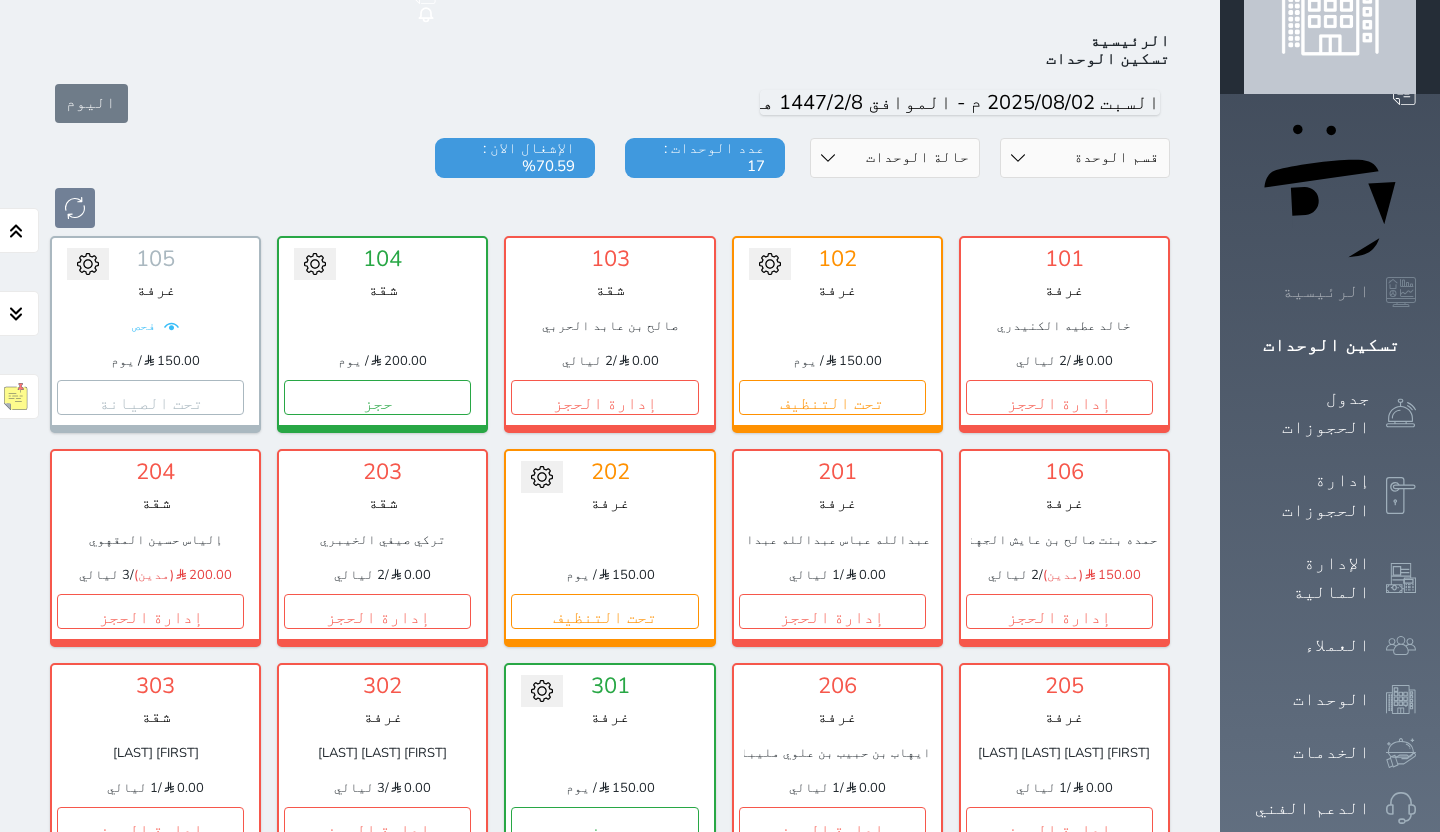 click on "الرئيسية" at bounding box center [1326, 291] 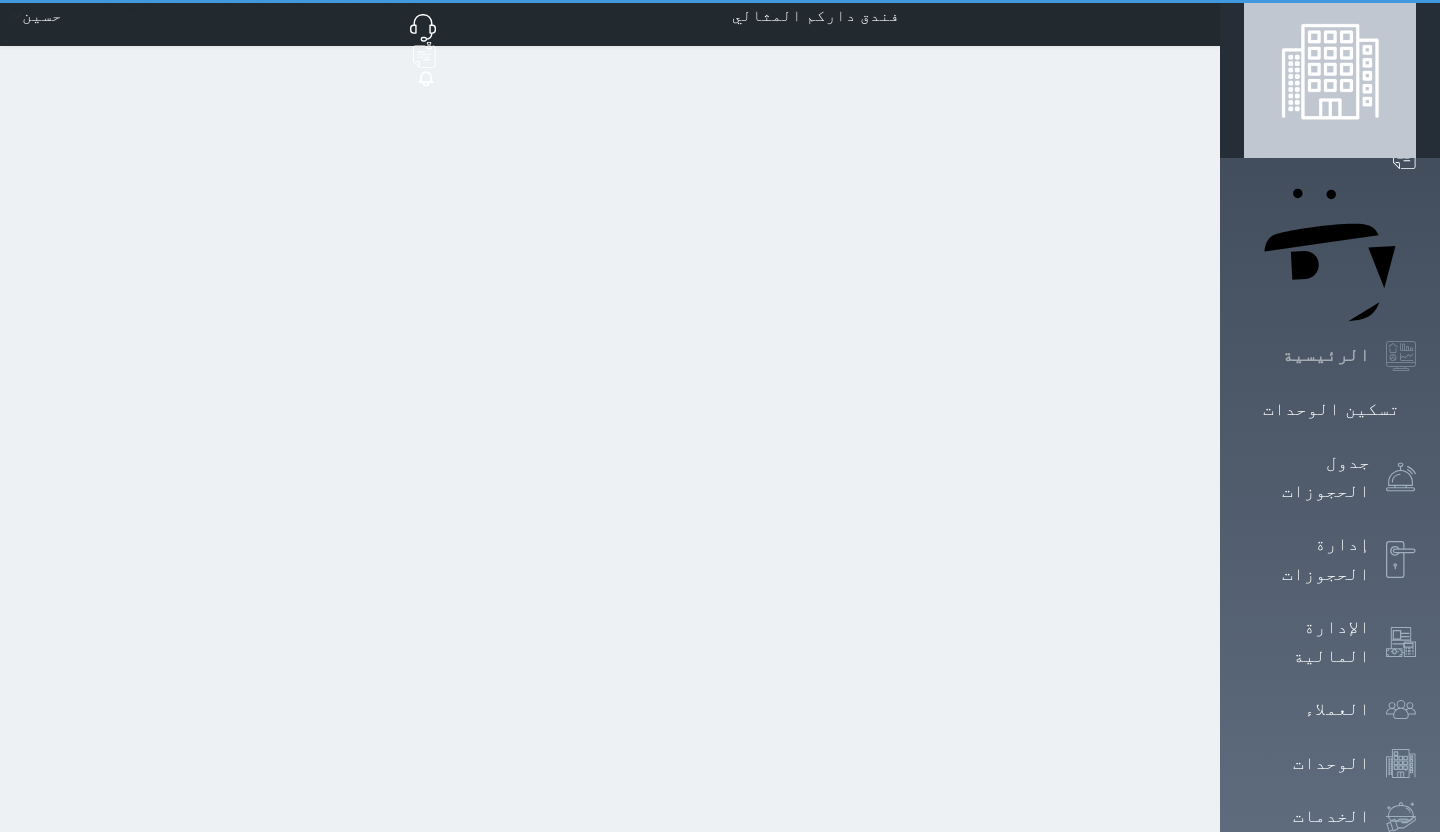 scroll, scrollTop: 0, scrollLeft: 0, axis: both 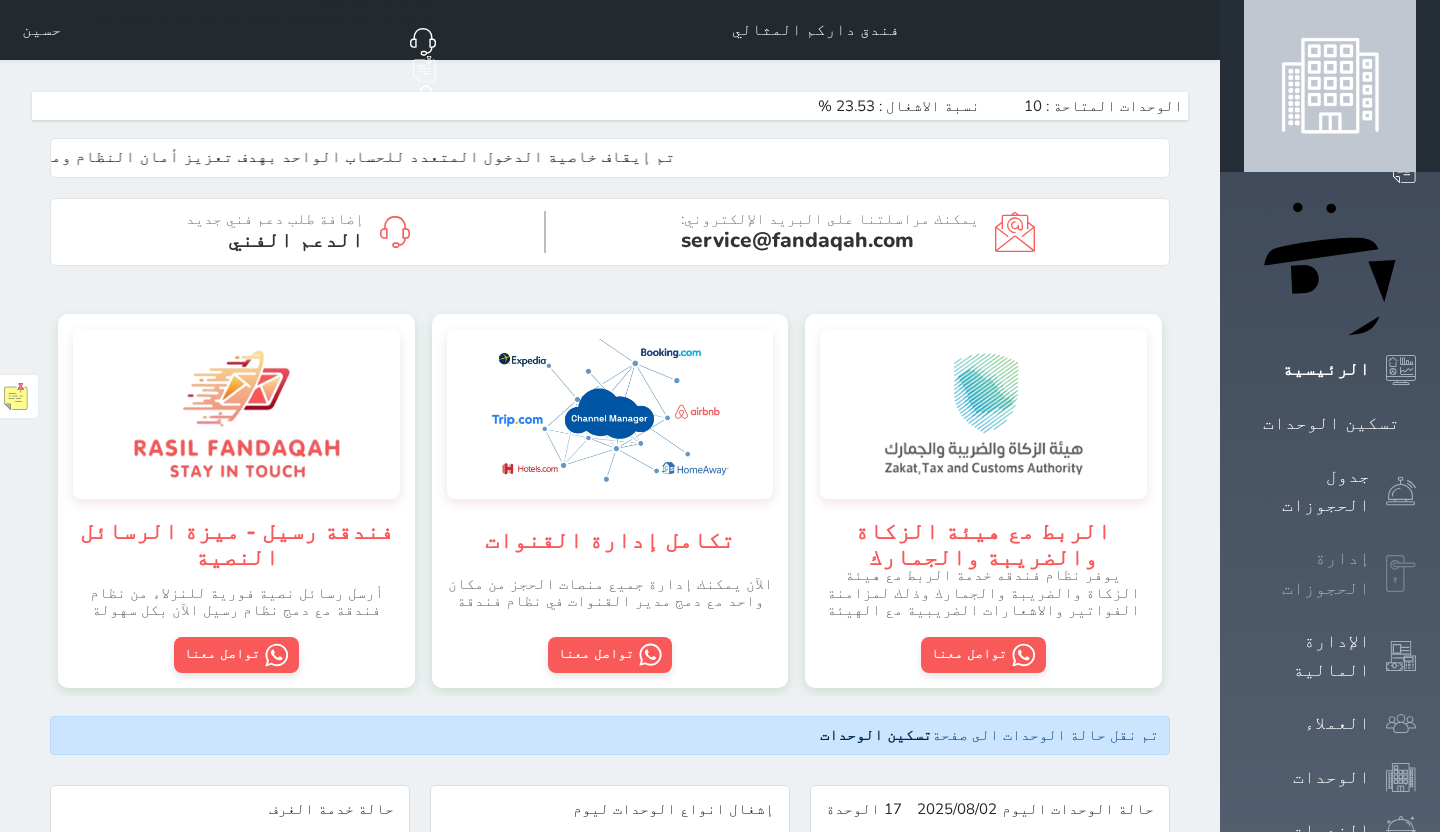 click at bounding box center (1401, 574) 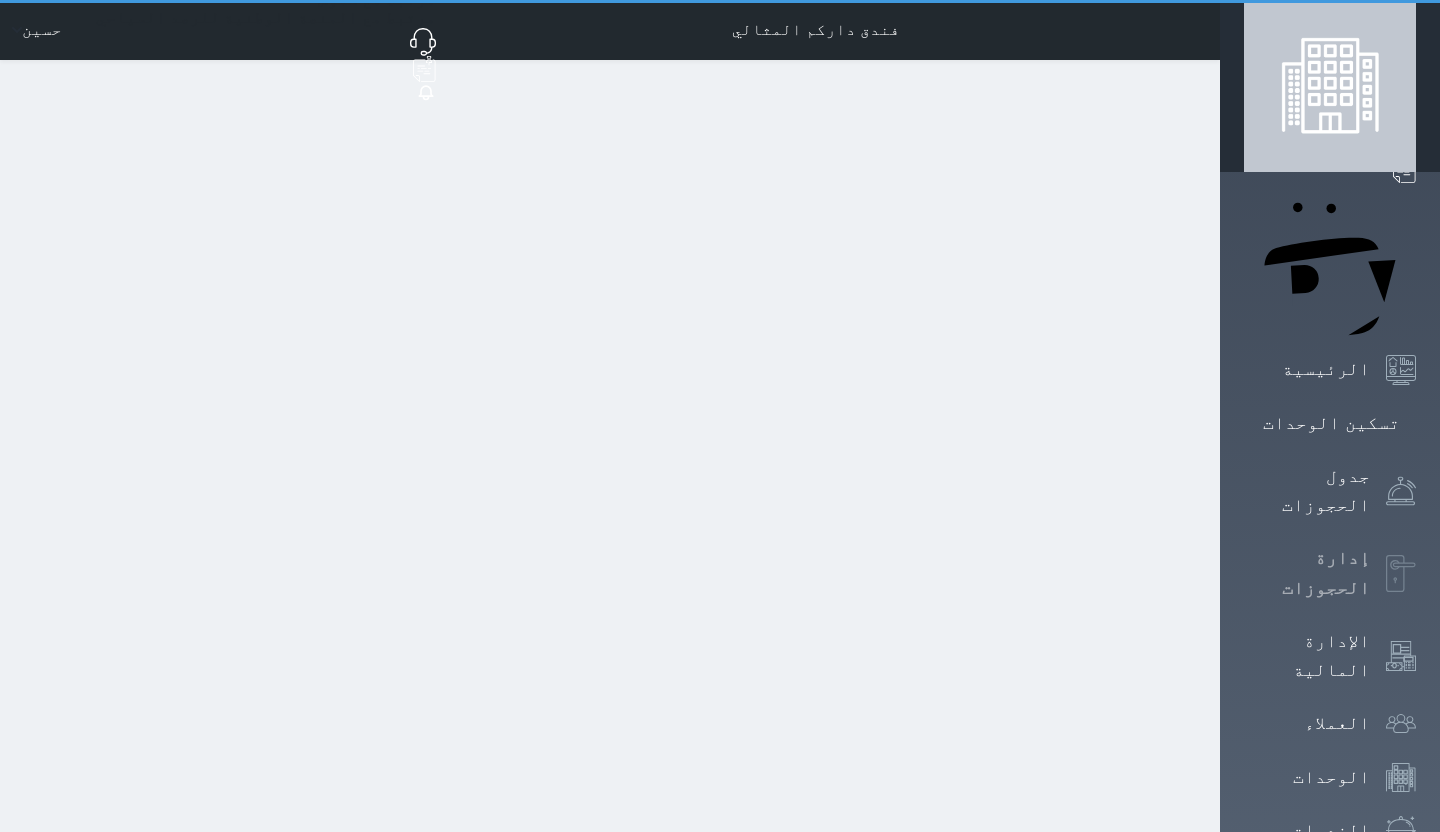 select on "open_all" 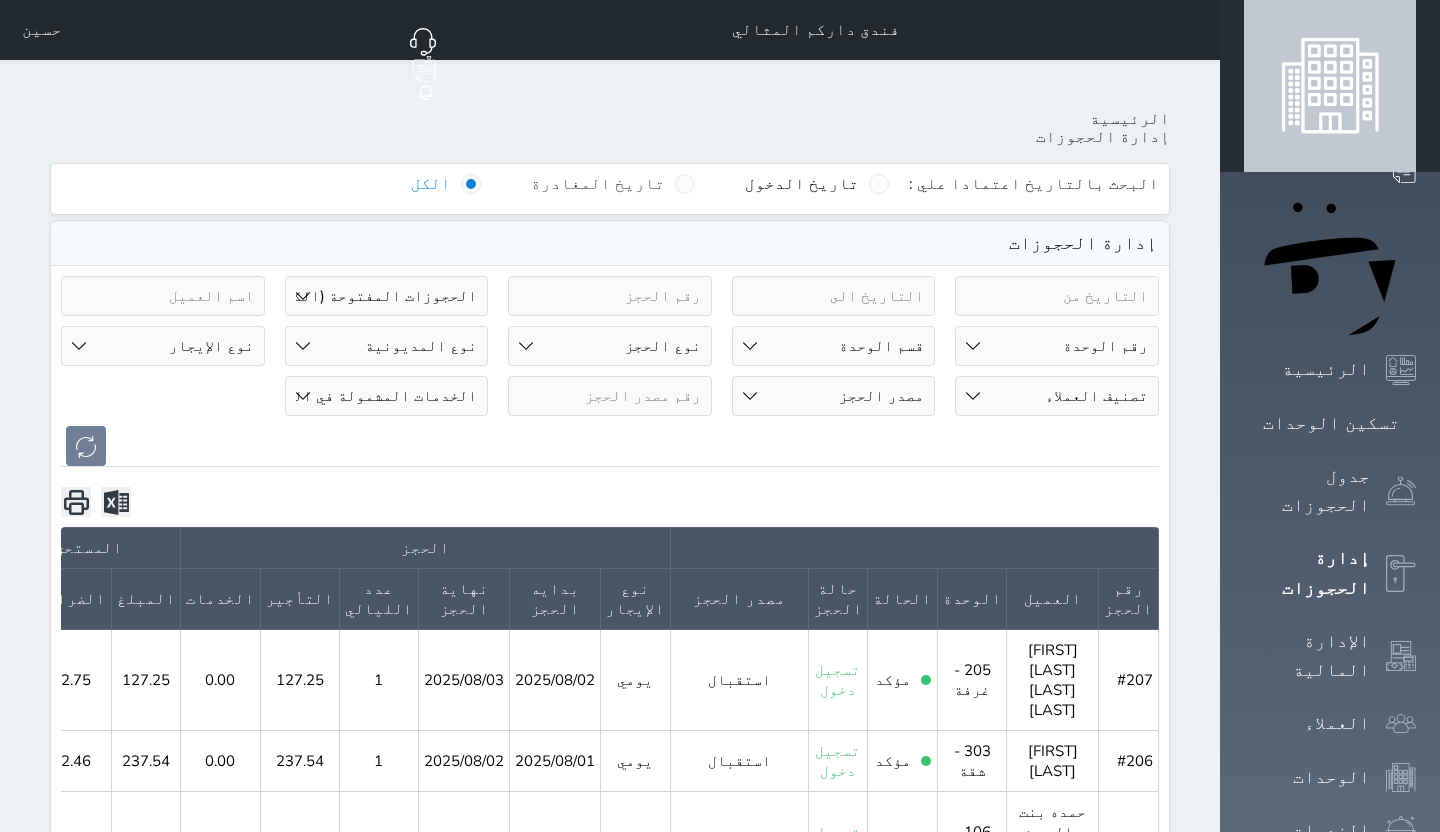 click on "تاريخ المغادرة" at bounding box center (613, 184) 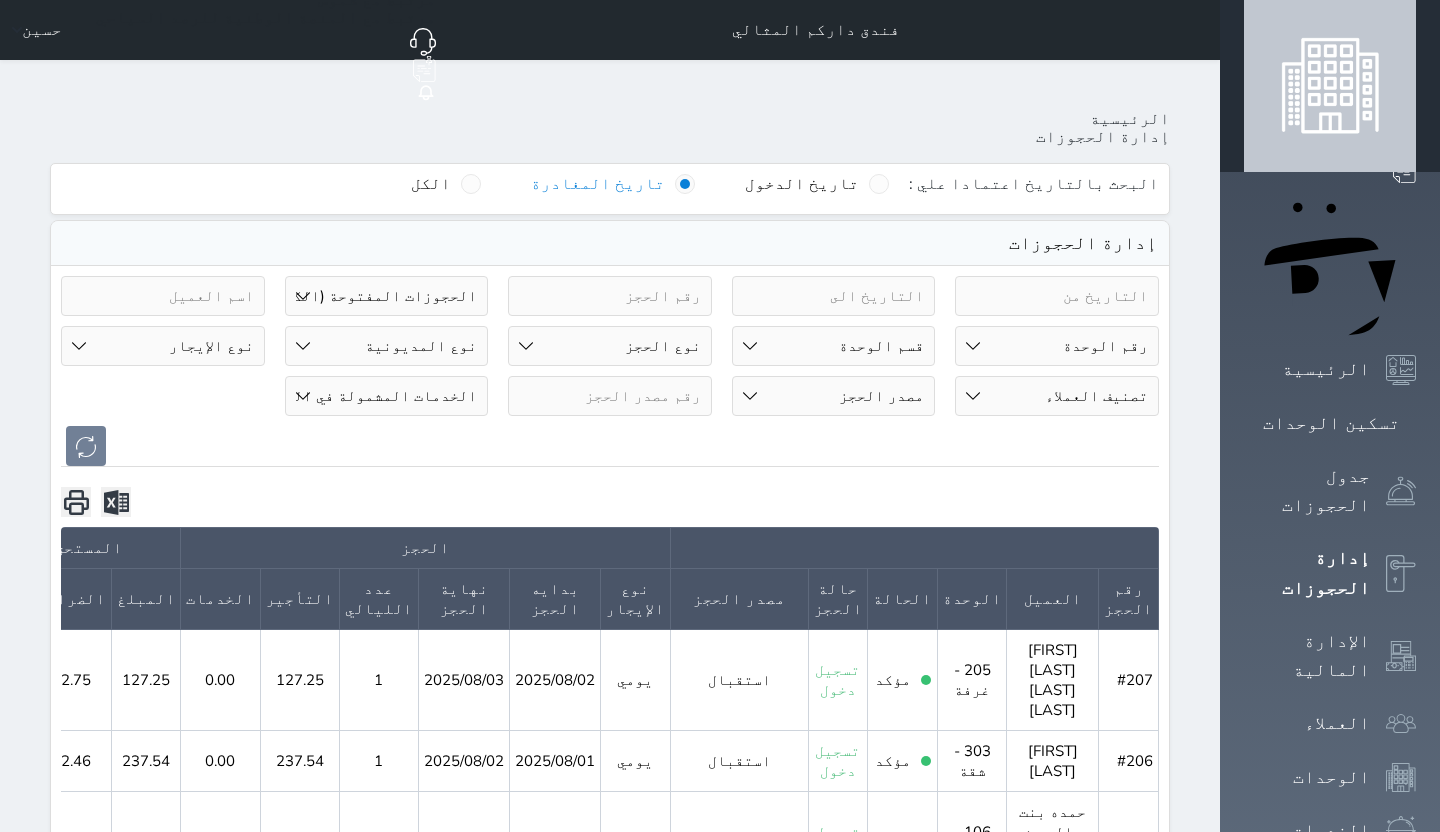 click at bounding box center [1057, 296] 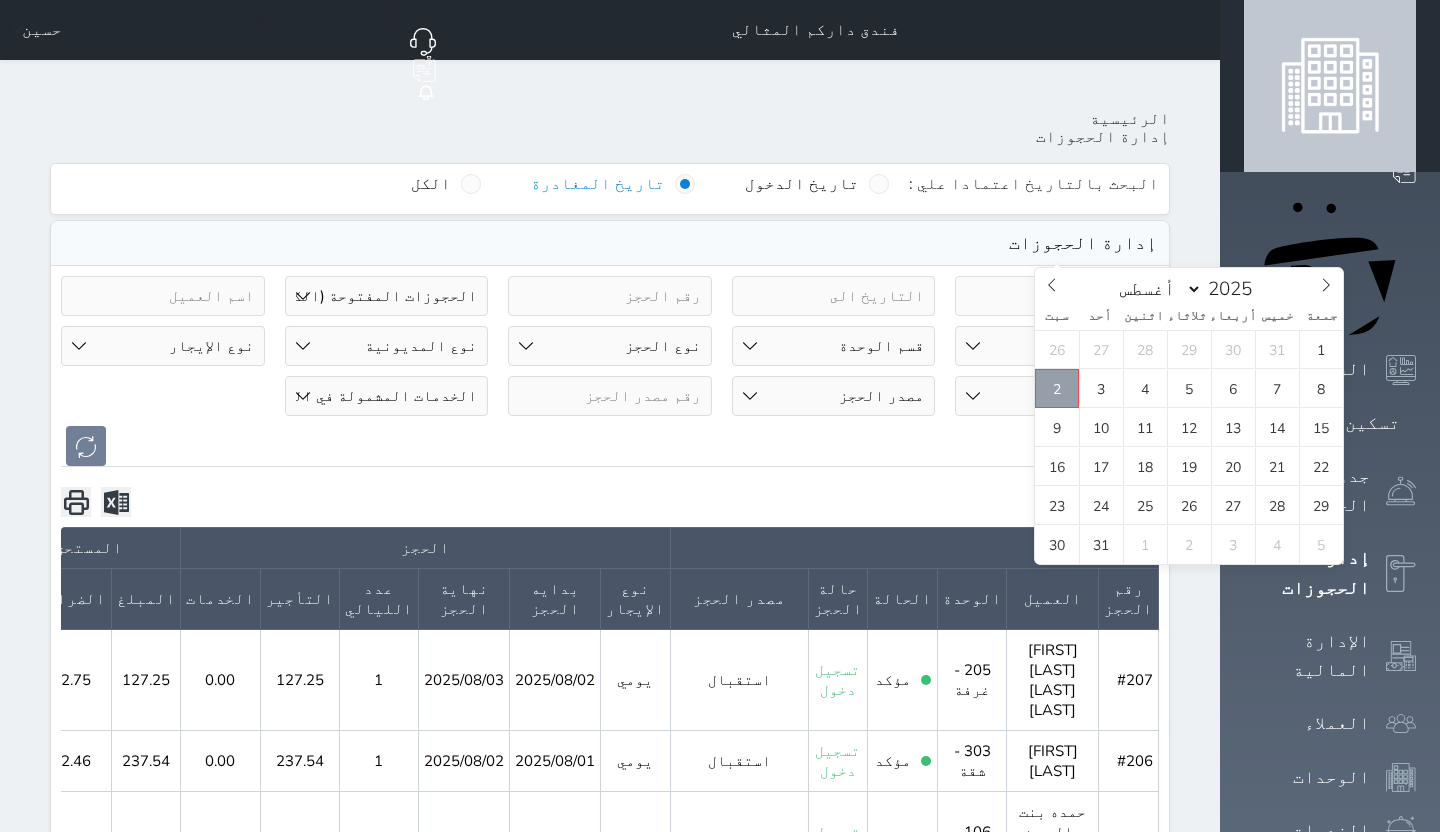 click on "2" at bounding box center [1057, 388] 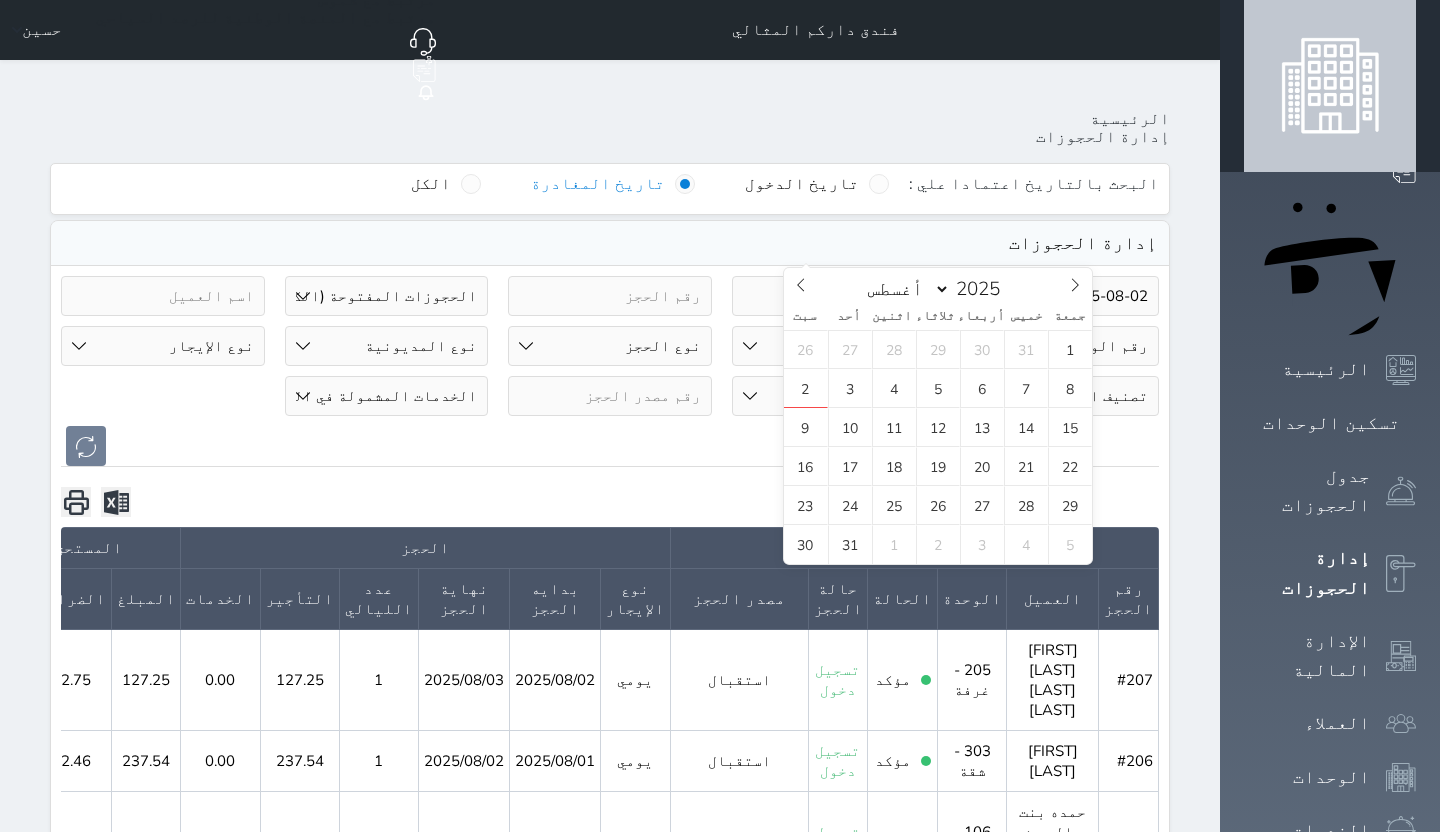 click on "Your browser does not support the audio element.
حجز جماعي جديد   حجز جديد             الرئيسية     تسكين الوحدات     جدول الحجوزات     إدارة الحجوزات       الإدارة المالية     العملاء       الوحدات     الخدمات         الدعم الفني
فندق داركم المثالي
حجز جماعي جديد   حجز جديد   غير مرتبط مع منصة زاتكا المرحلة الثانية   مرتبط مع شموس   مرتبط مع المنصة الوطنية للرصد السياحي             إشعار   الغرفة   النزيل   المصدر
[FIRST]
الرئيسية إدارة الحجوزات   البحث بالتاريخ اعتمادا علي :        تاريخ الدخول       تاريخ المغادرة       الكل   إدارة الحجوزات   [DATE]
حالة الحجز" at bounding box center (720, 893) 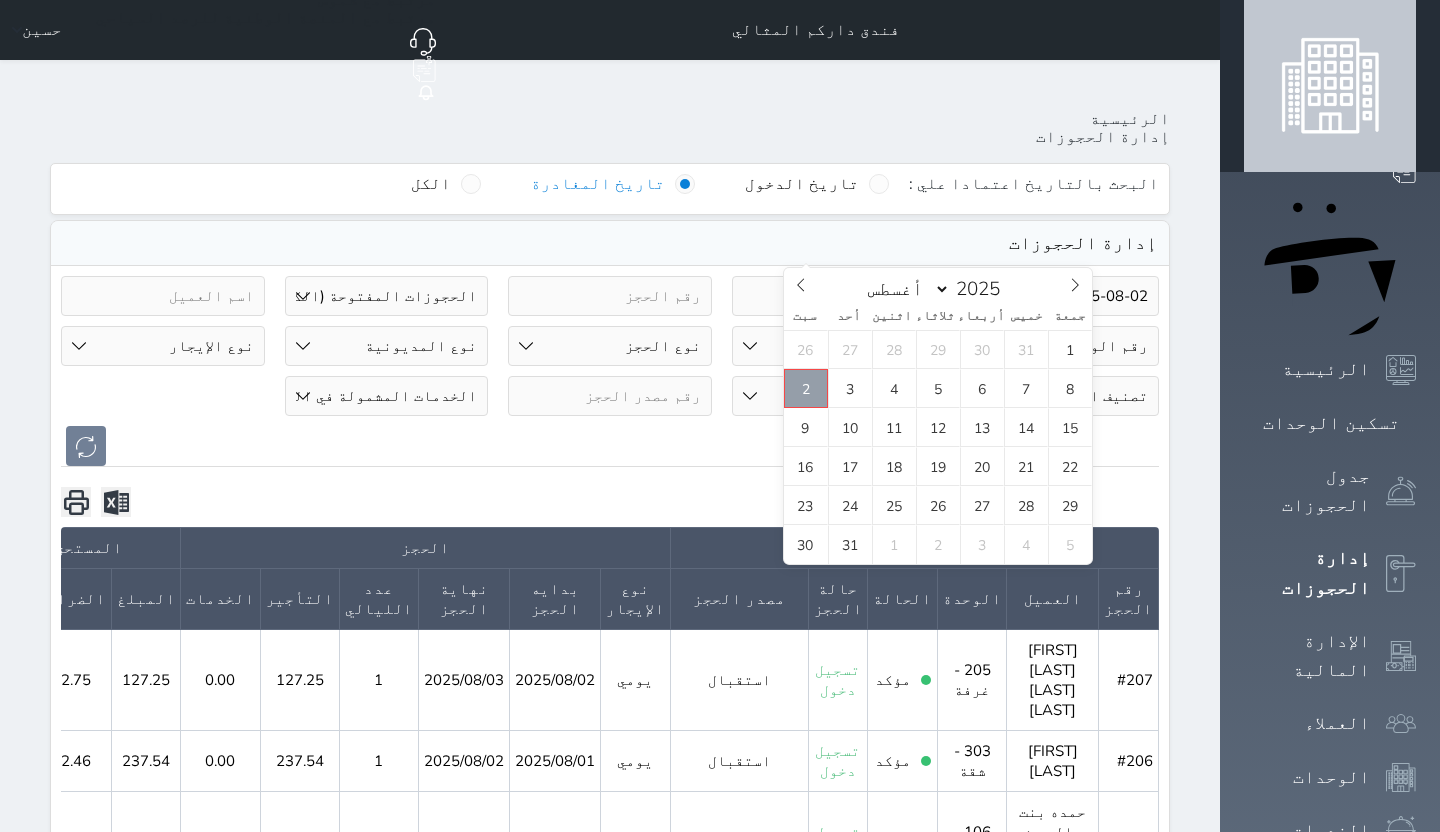 click on "2" at bounding box center (806, 388) 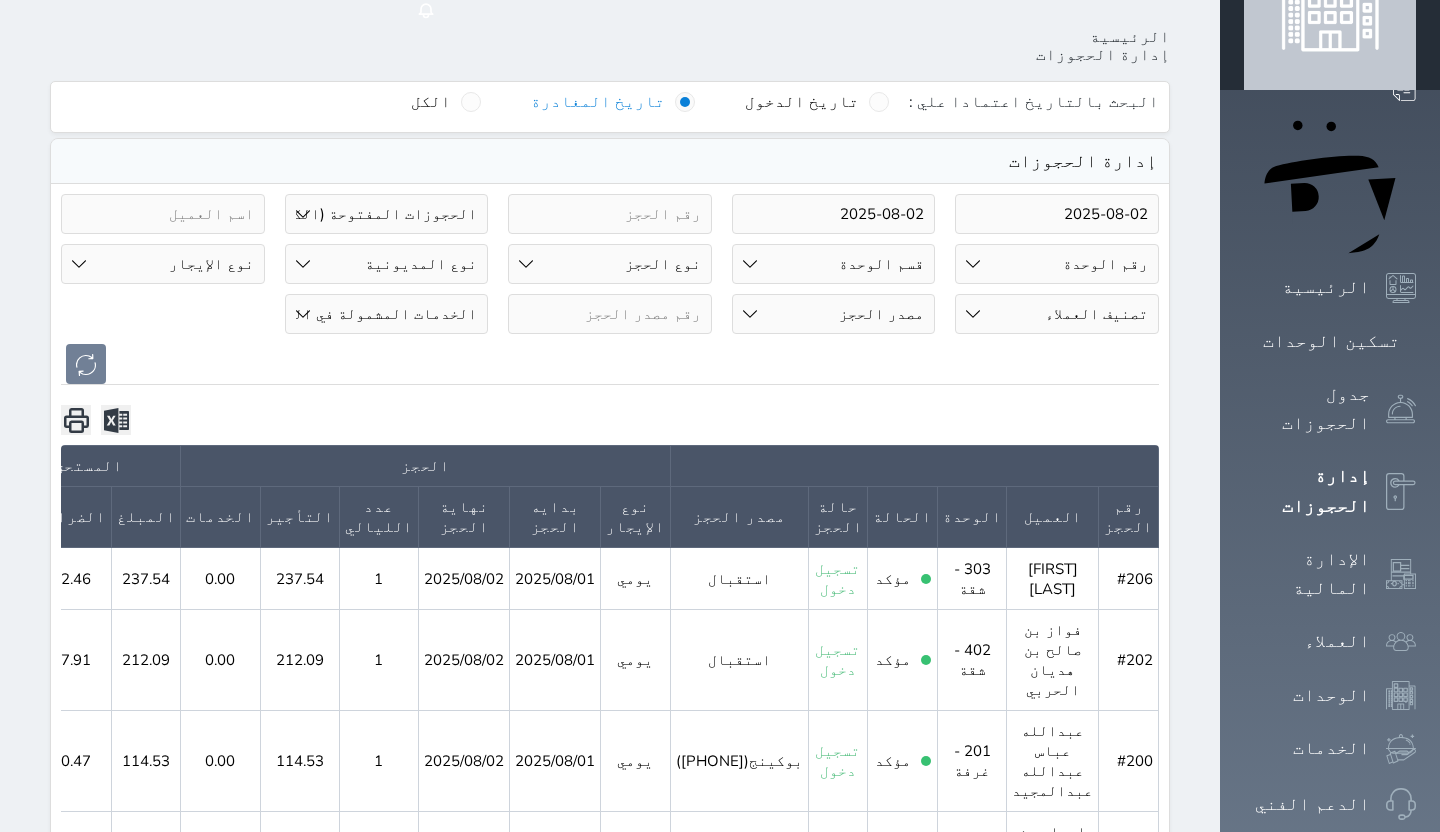 scroll, scrollTop: 0, scrollLeft: 0, axis: both 